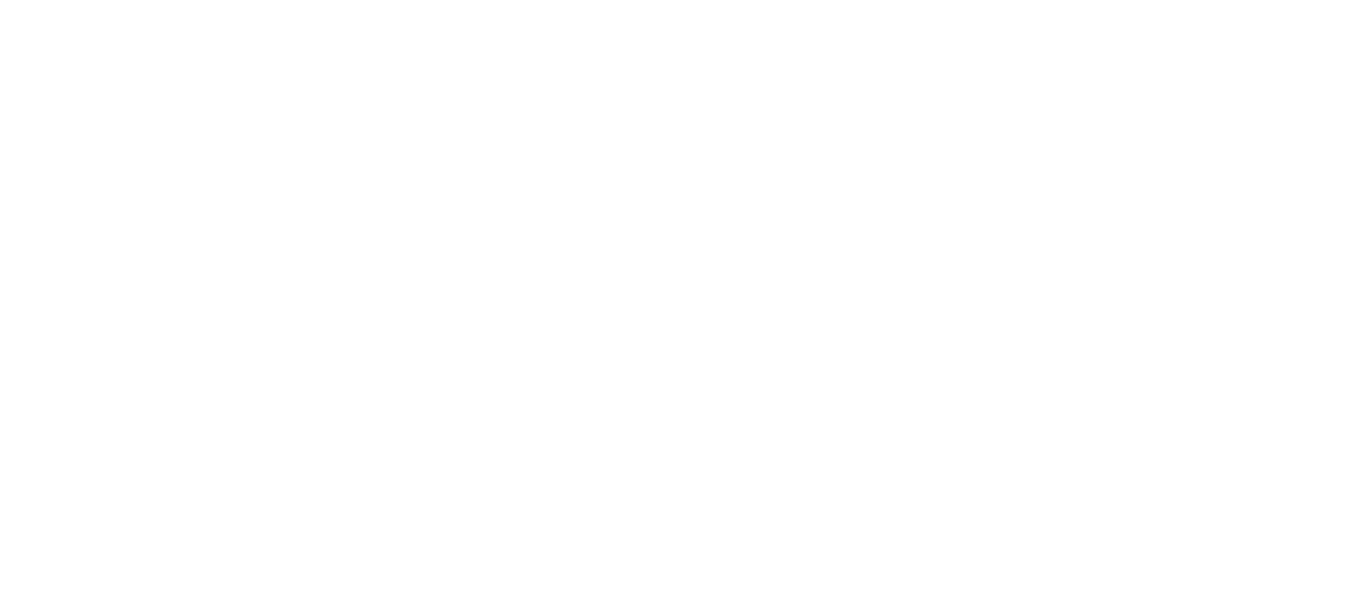 scroll, scrollTop: 0, scrollLeft: 0, axis: both 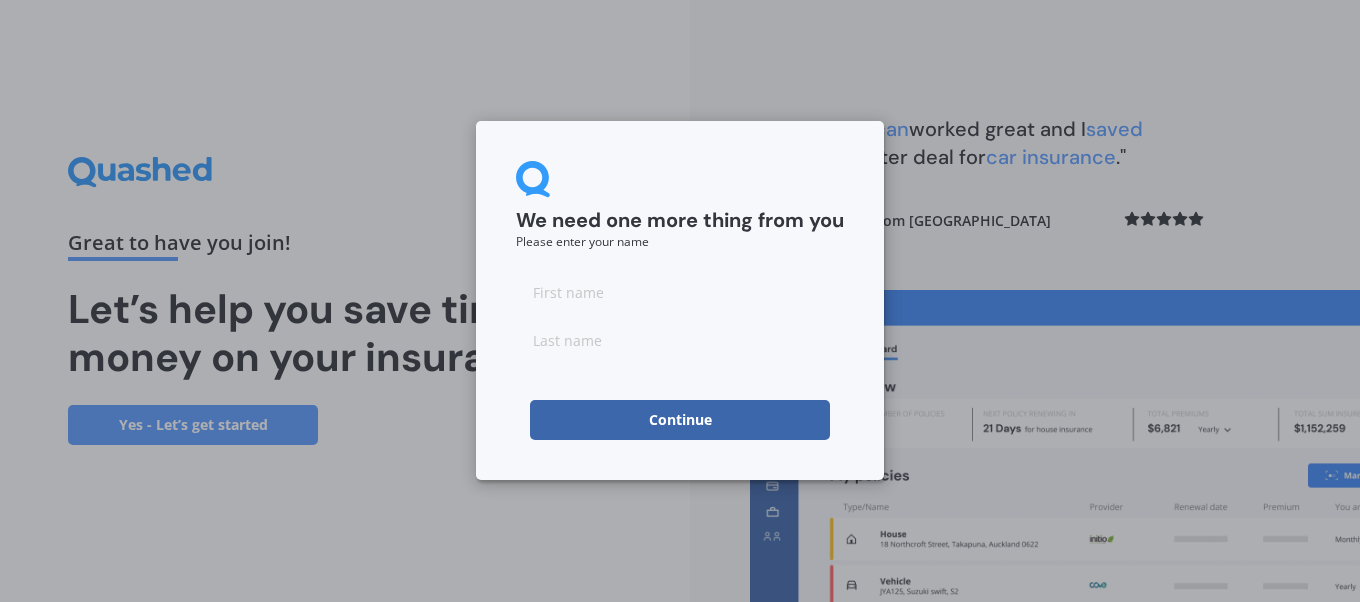 click at bounding box center (680, 292) 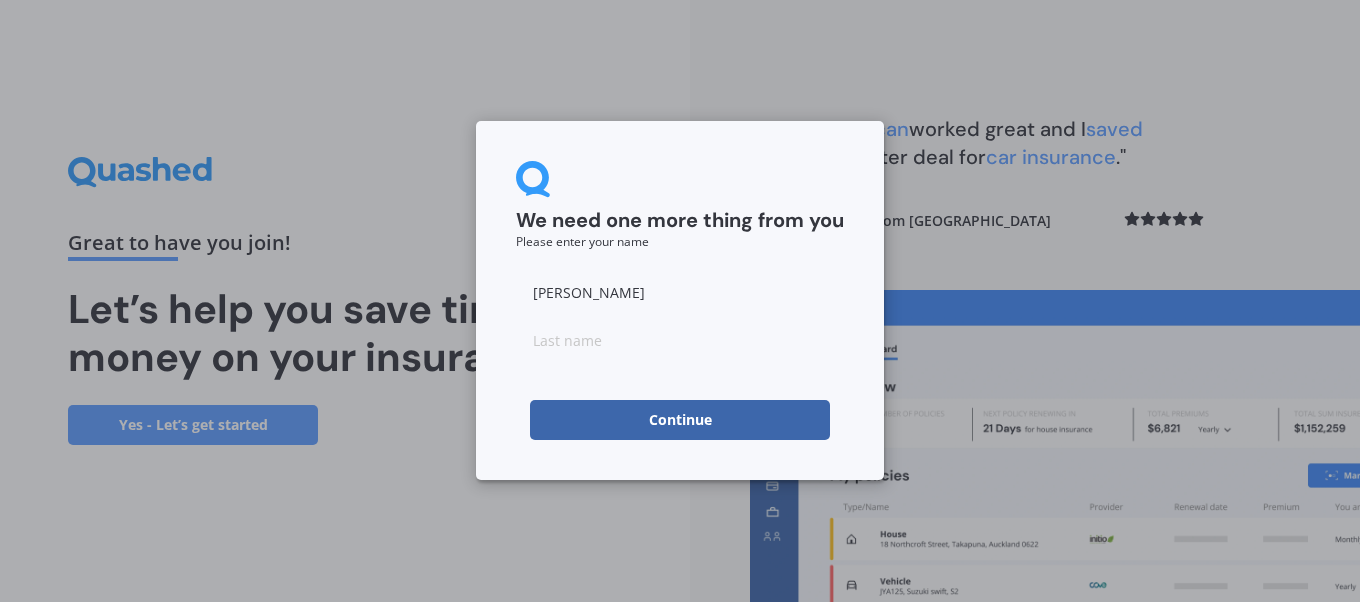 type on "[PERSON_NAME]" 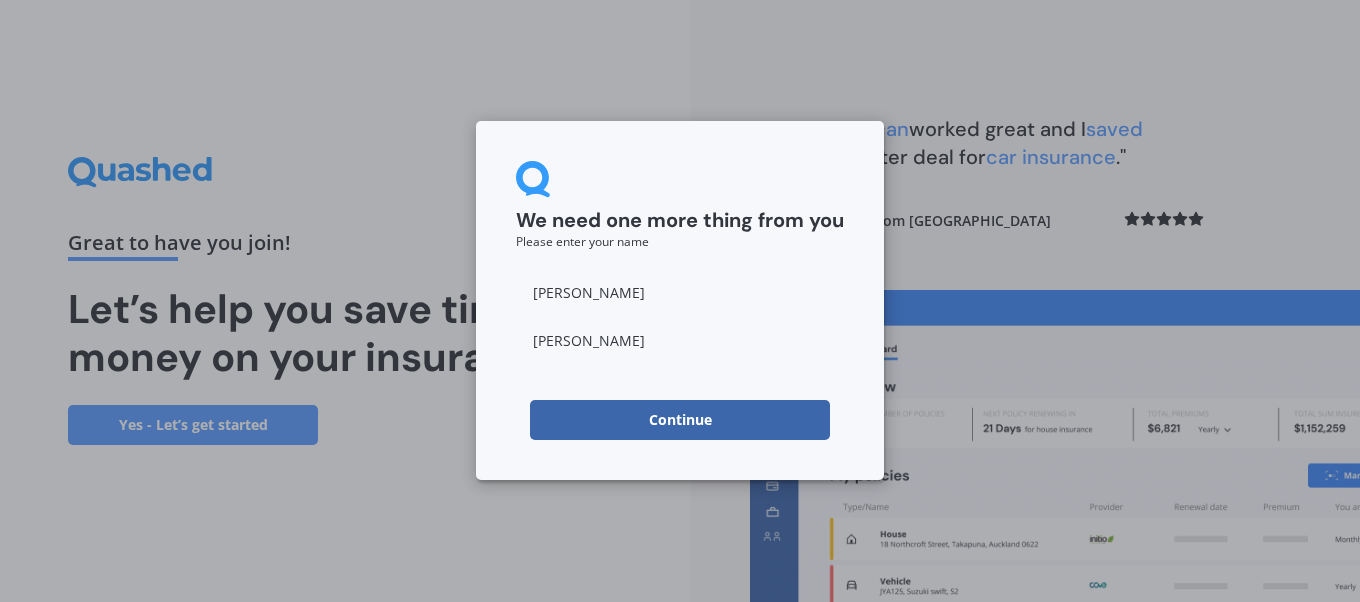 type on "[PERSON_NAME]" 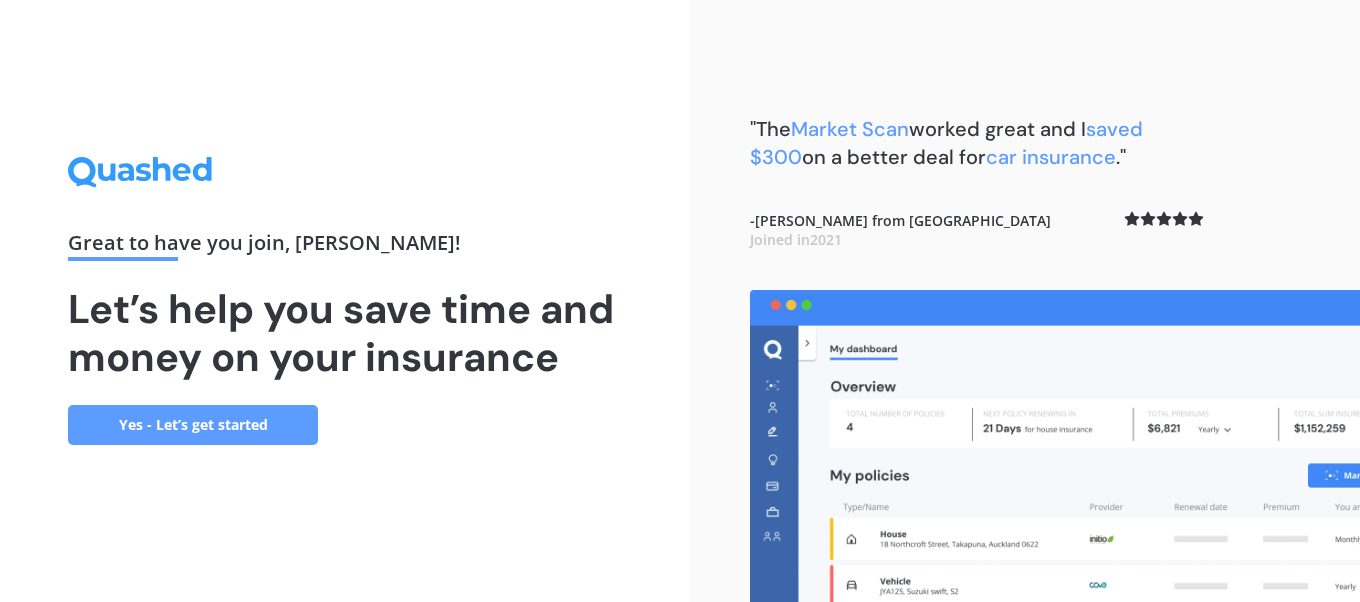 click on "Yes - Let’s get started" at bounding box center (193, 425) 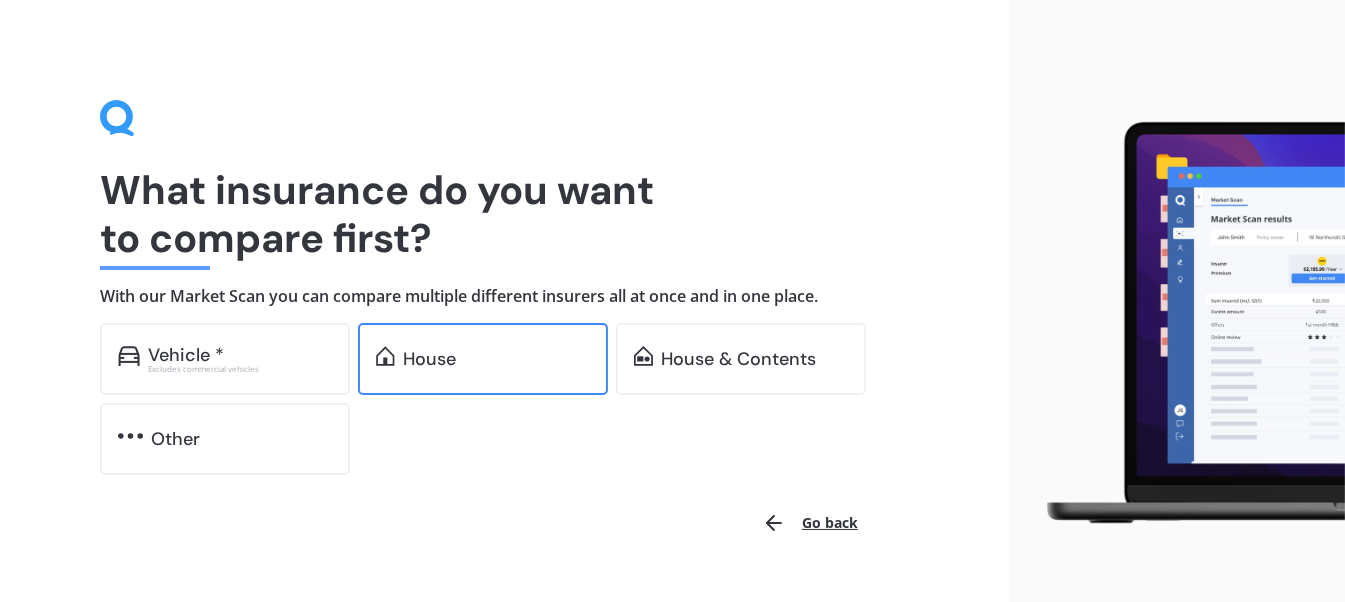 click on "House" at bounding box center (429, 359) 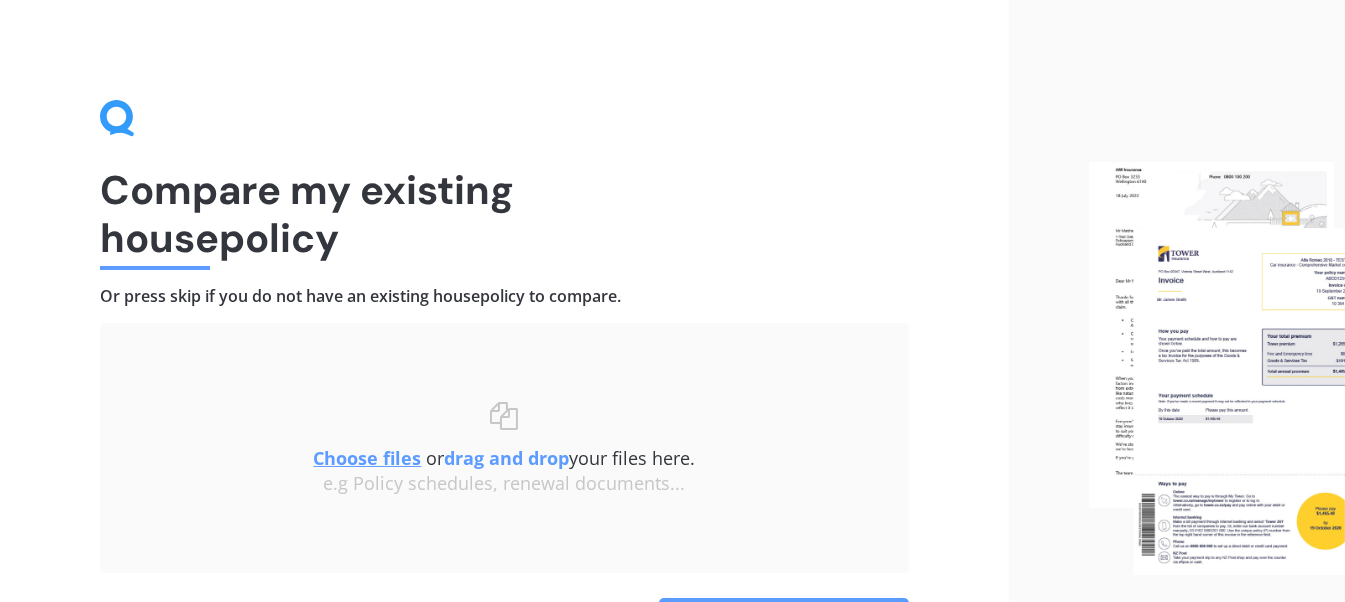 drag, startPoint x: 806, startPoint y: 594, endPoint x: 938, endPoint y: 607, distance: 132.63861 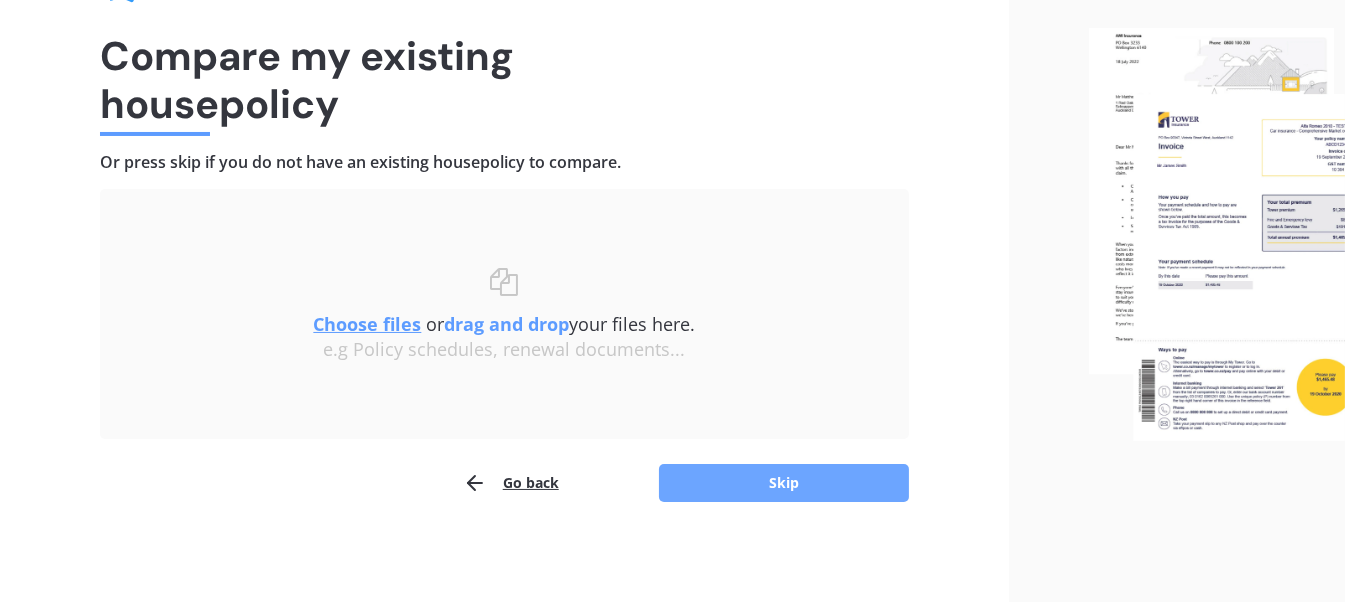 click on "Skip" at bounding box center [784, 483] 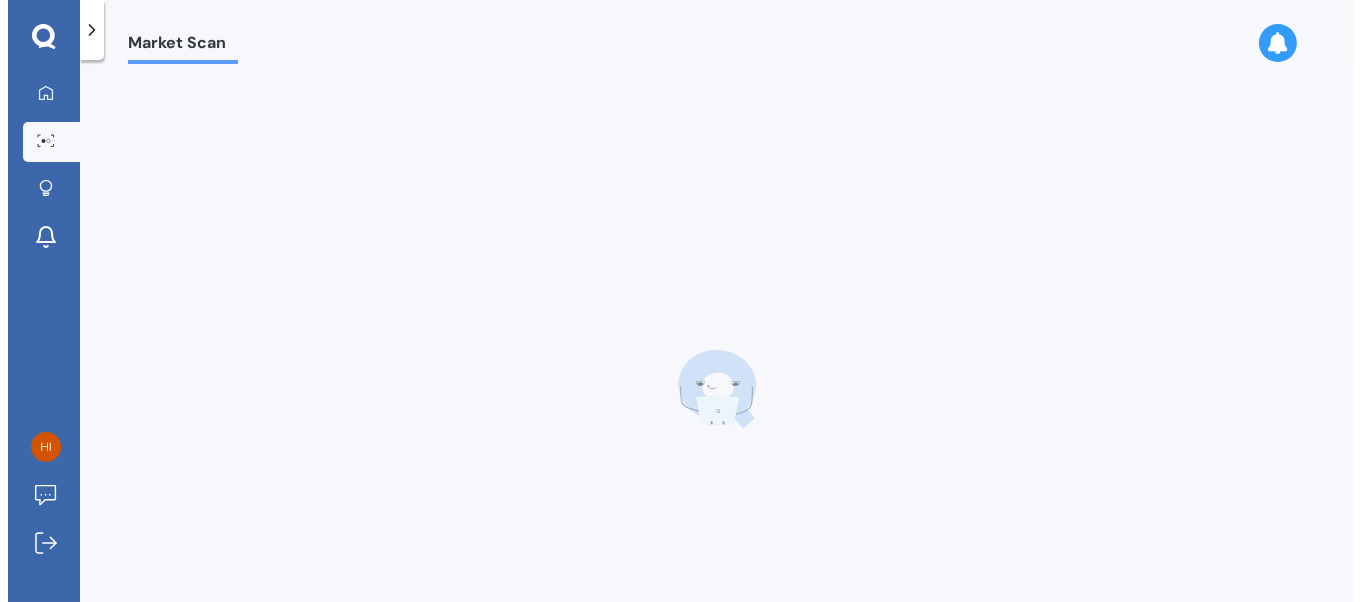 scroll, scrollTop: 0, scrollLeft: 0, axis: both 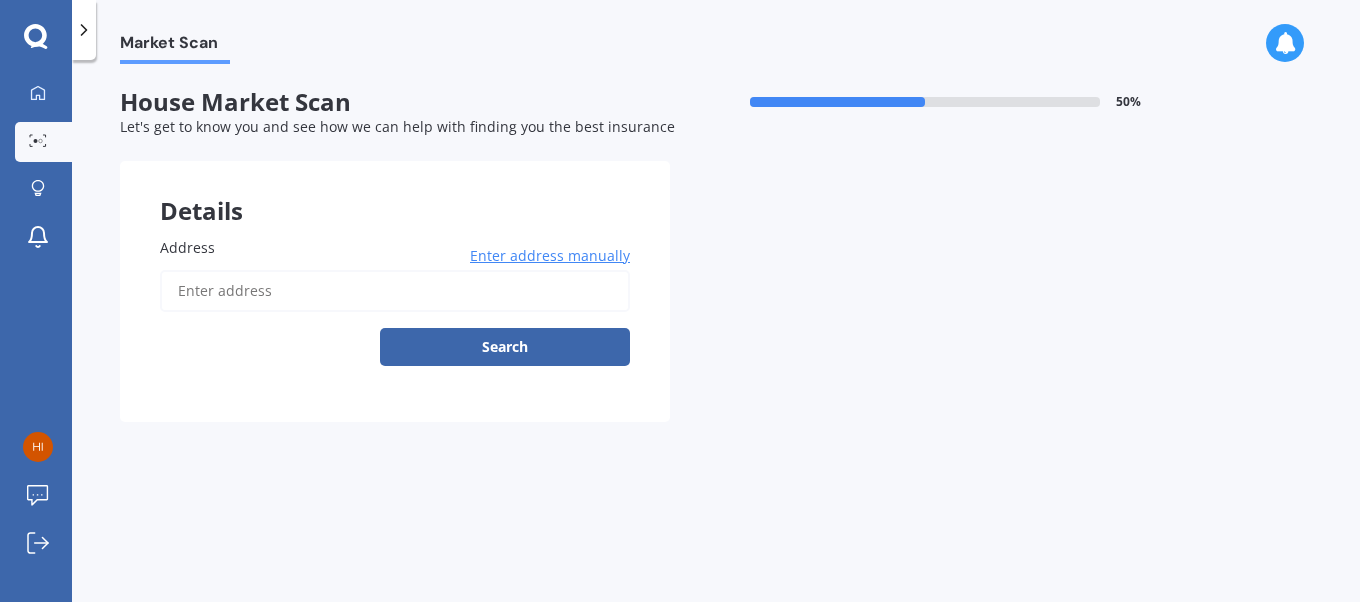 click on "Address" at bounding box center [391, 247] 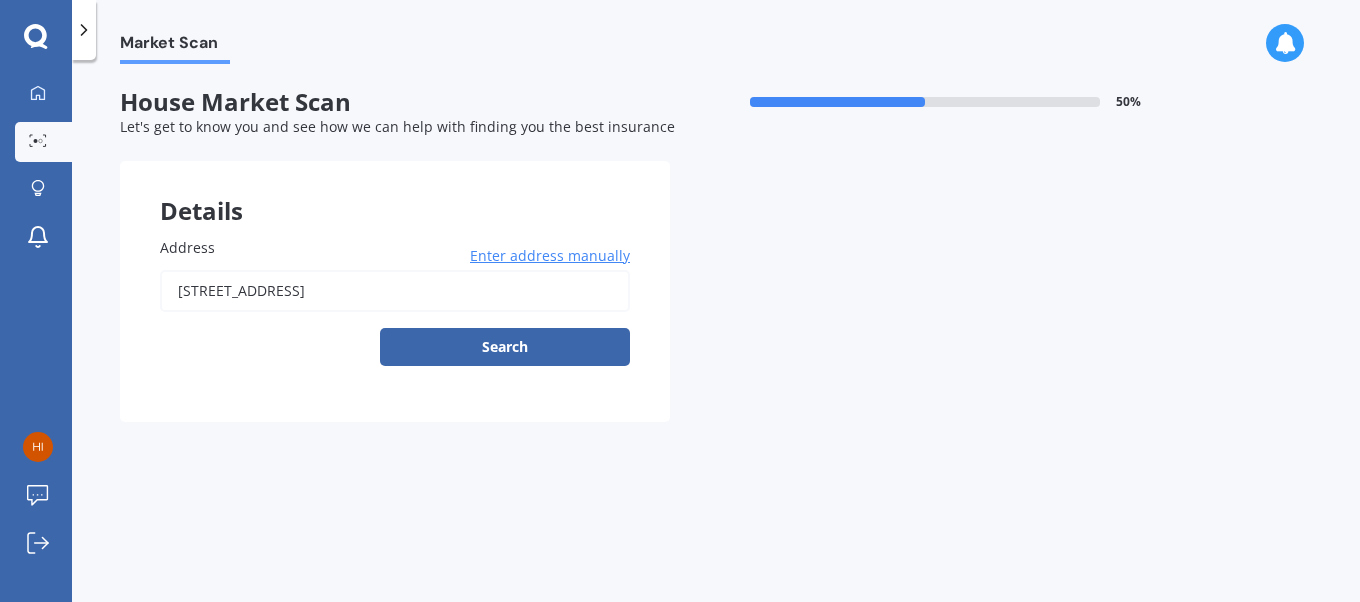 type on "[STREET_ADDRESS] 2014" 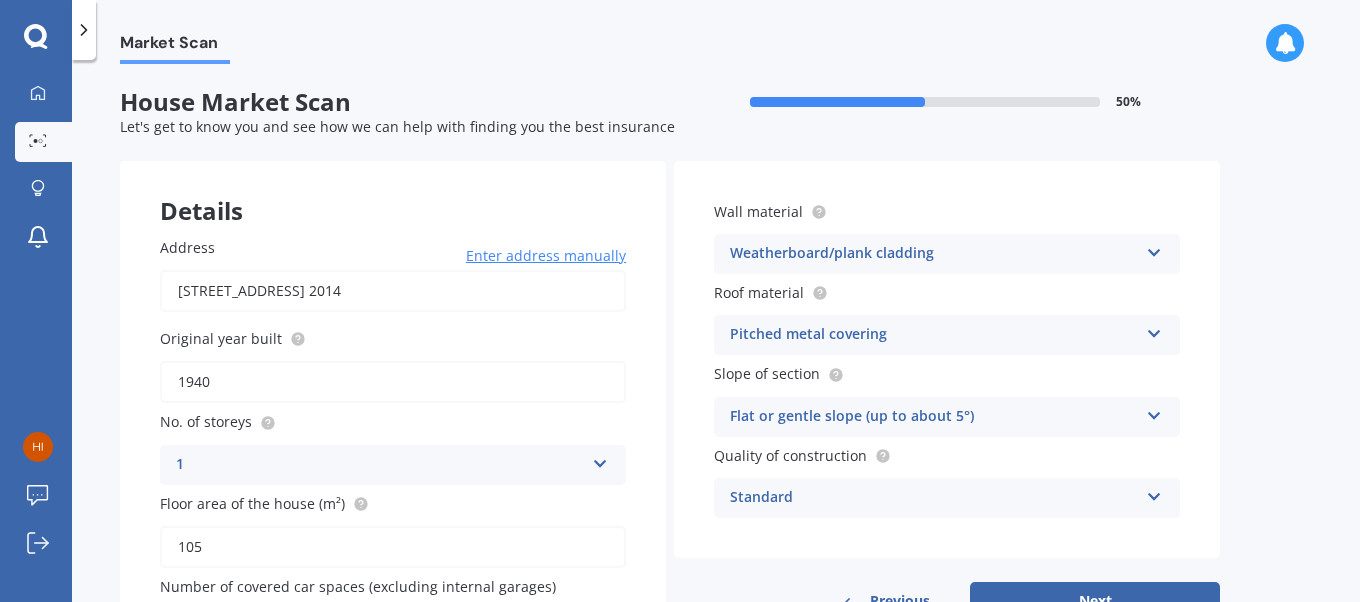 click on "1940" at bounding box center [393, 382] 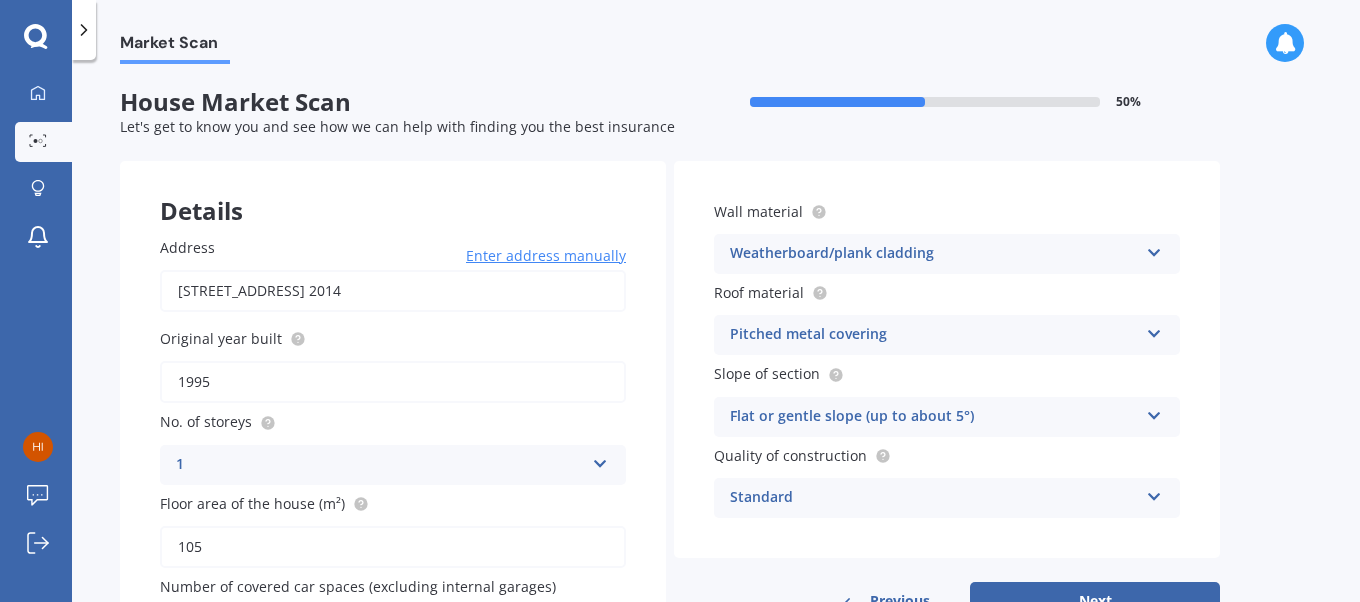 type on "1995" 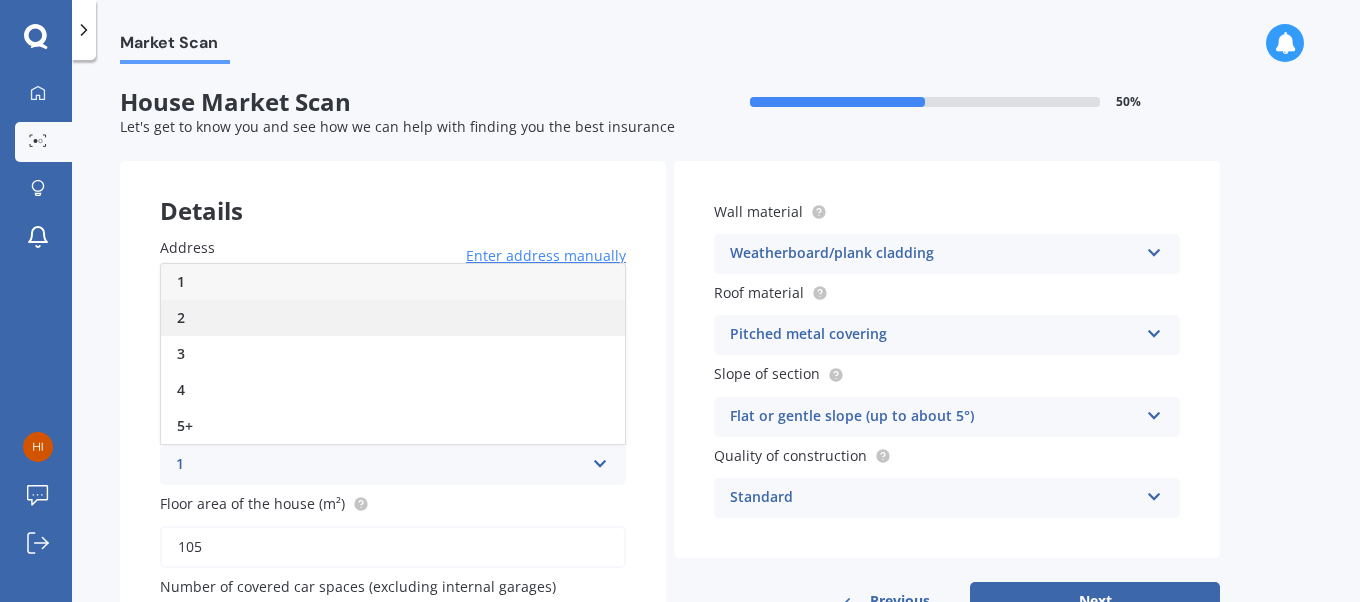 click on "2" at bounding box center [393, 318] 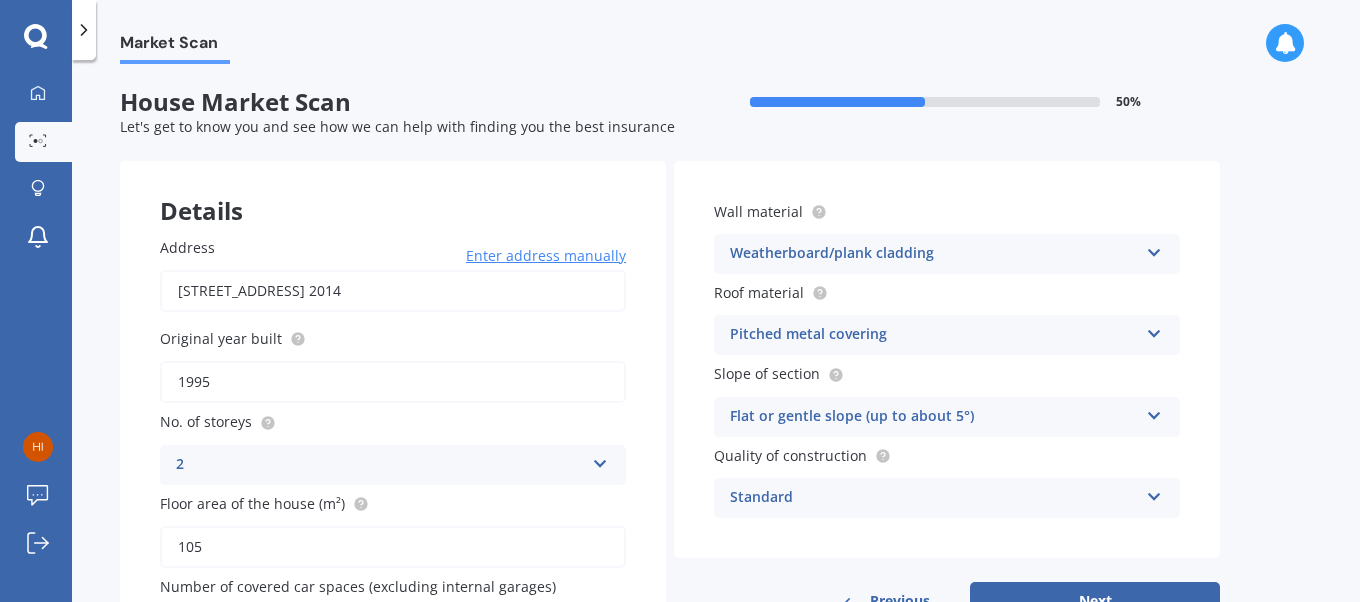 scroll, scrollTop: 133, scrollLeft: 0, axis: vertical 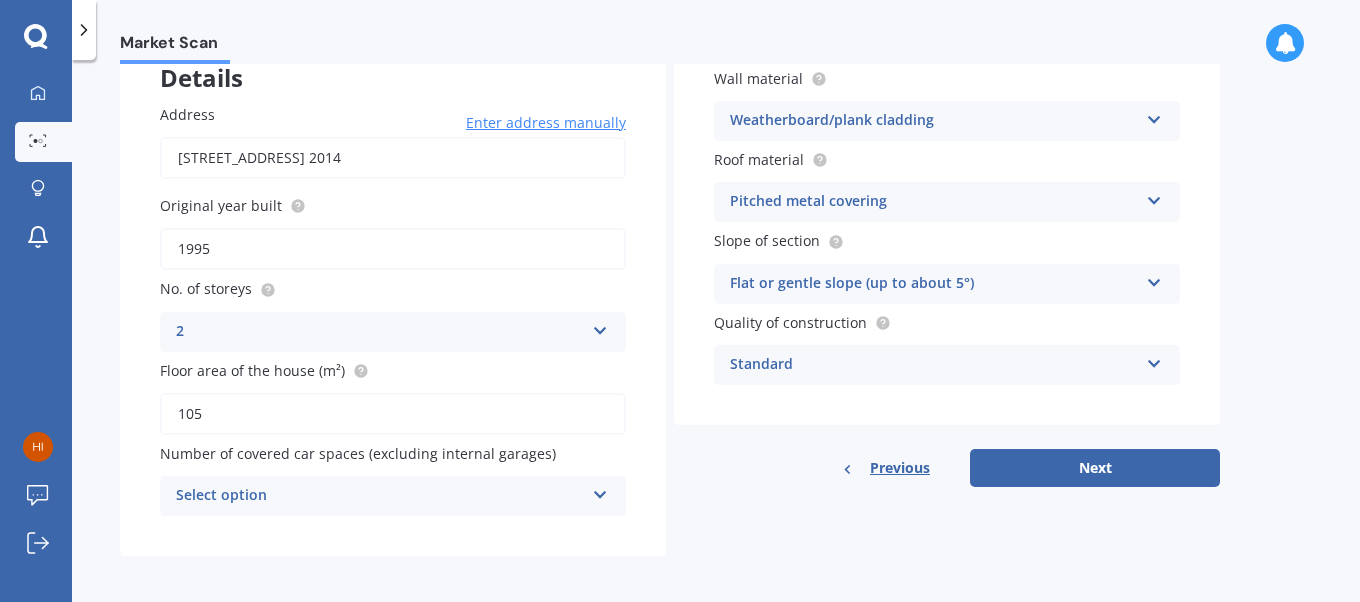 click on "105" at bounding box center [393, 414] 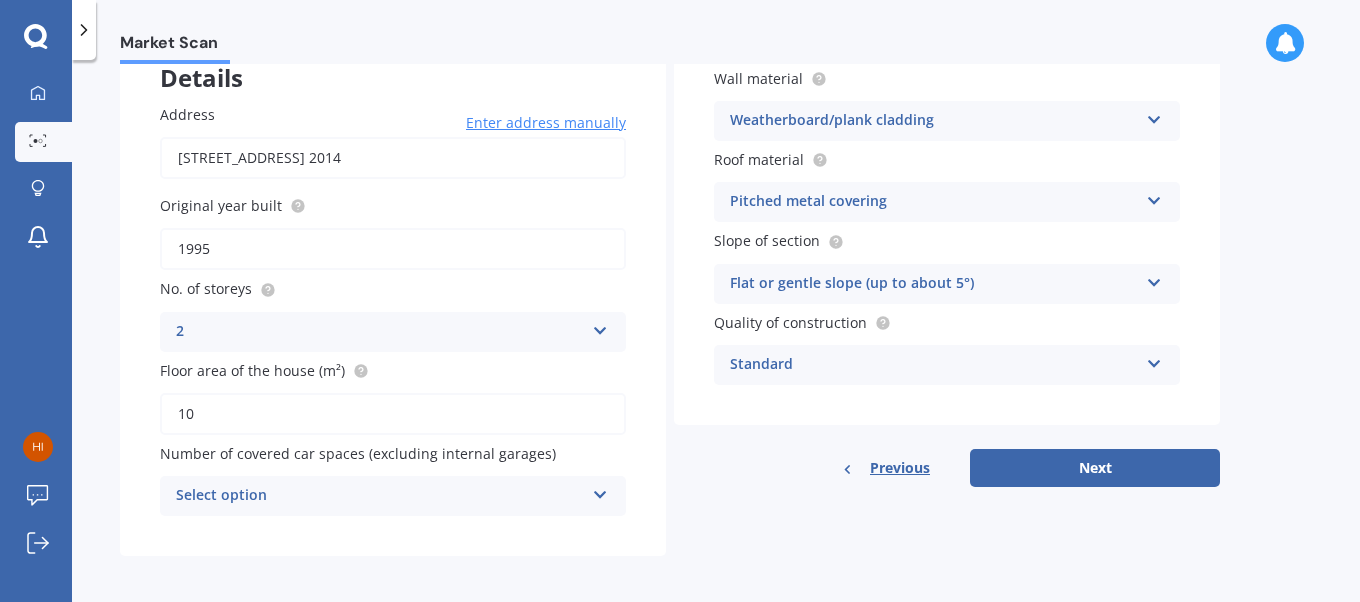 type on "1" 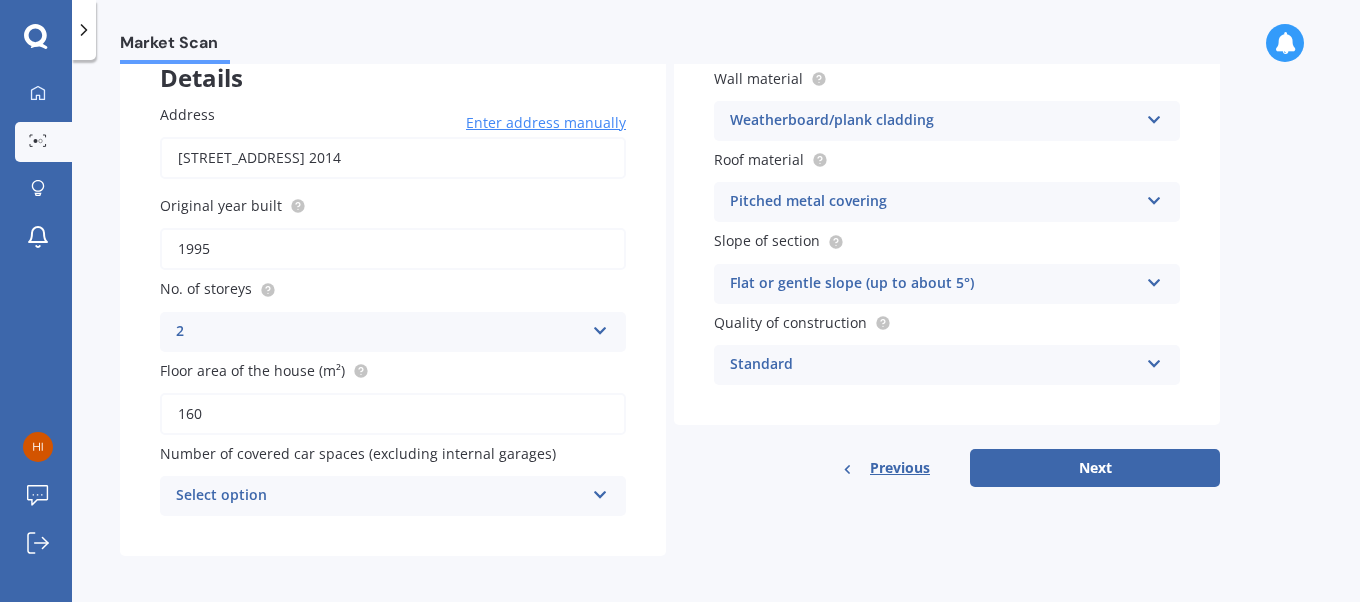 type on "160" 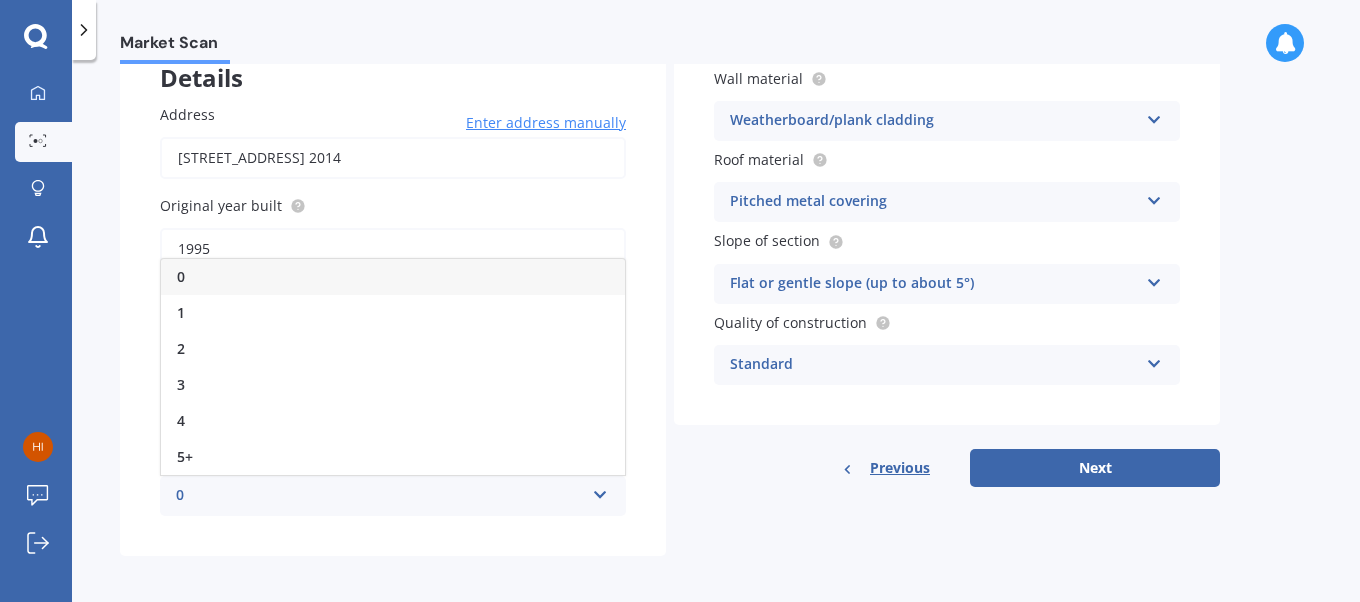 click on "0" at bounding box center [393, 277] 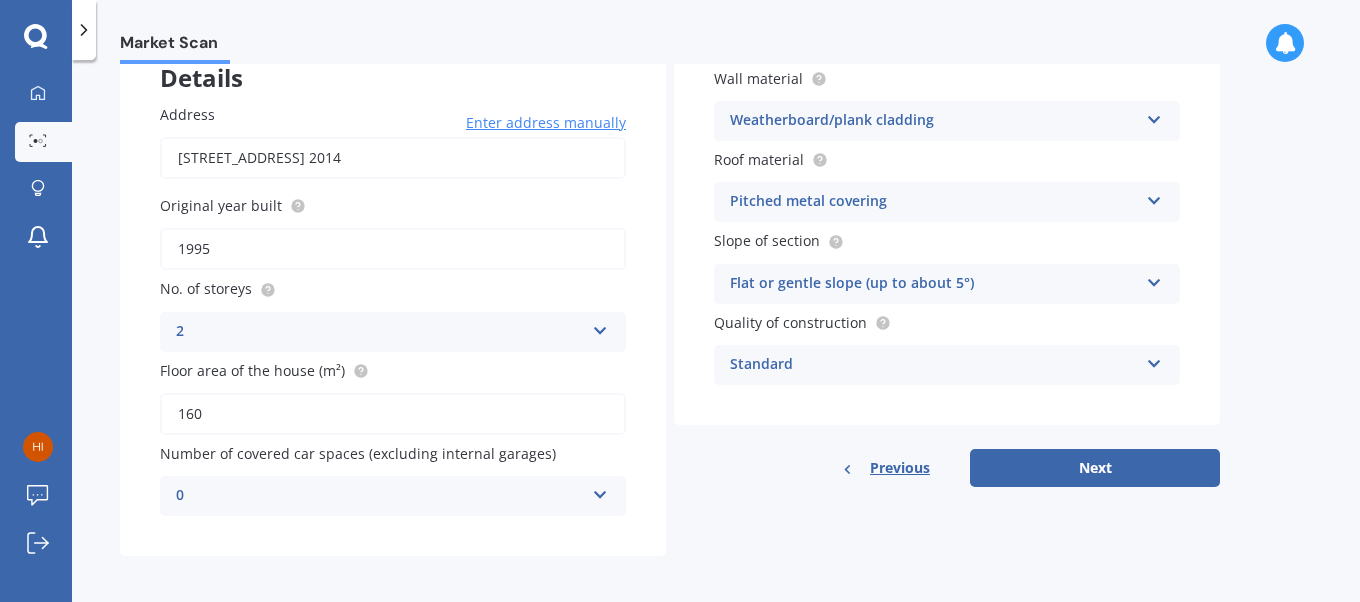 click on "Market Scan House Market Scan 50 % Let's get to know you and see how we can help with finding you the best insurance Details Address [STREET_ADDRESS] 2014 Enter address manually Search Original year built 1995 No. of storeys 2 1 2 3 4 5+ Floor area of the house (m²) 160 Number of covered car spaces (excluding internal garages) 0 0 1 2 3 4 5+ Wall material Weatherboard/plank cladding Artificial weatherboard/plank cladding Blockwork Brick veneer Double brick Mud brick Other Rockcote/EPS Sheet cladding Solid brickwork Stonework solid Stonework veneer Stucco Weatherboard/plank cladding Roof material Pitched metal covering Flat fibre cement Flat membrane Flat metal covering Pitched concrete tiles Pitched fibre cement covering Pitched metal covering Pitched slate Pitched terracotta tiles Pitched timber shingles Other Slope of section Flat or gentle slope (up to about 5°) Flat or gentle slope (up to about 5°) Moderate slope (about 15°) Severe slope (35° or more) Quality of construction High" at bounding box center (716, 335) 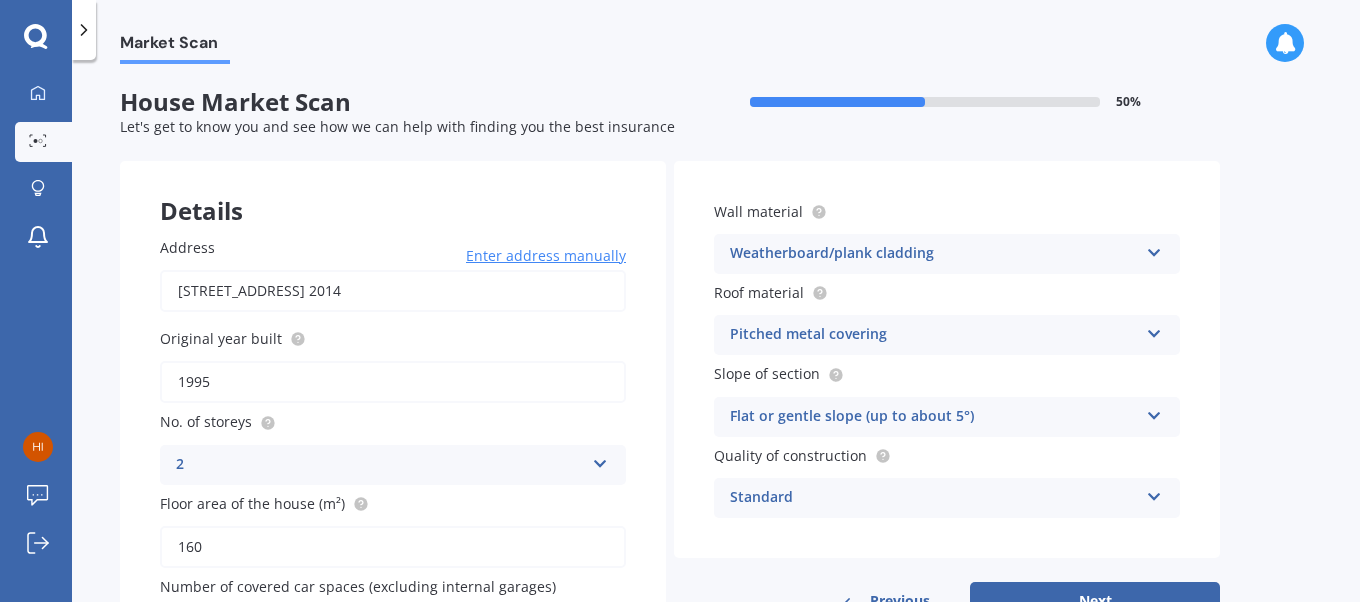 scroll, scrollTop: 133, scrollLeft: 0, axis: vertical 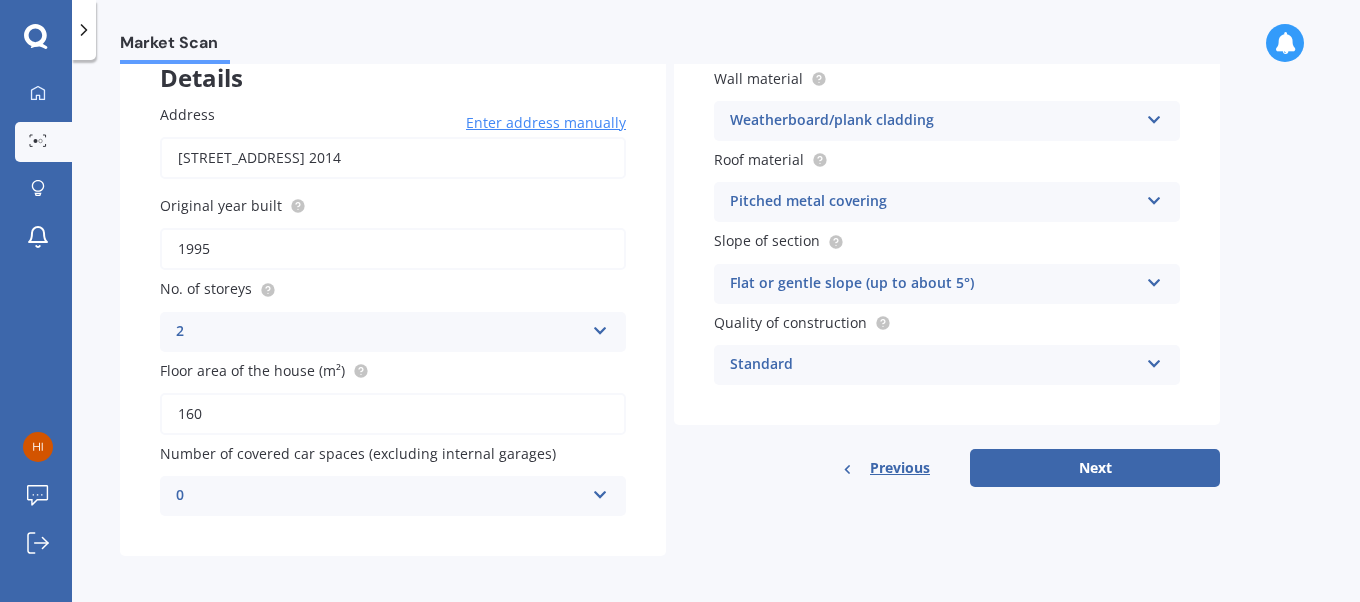 click at bounding box center [1154, 116] 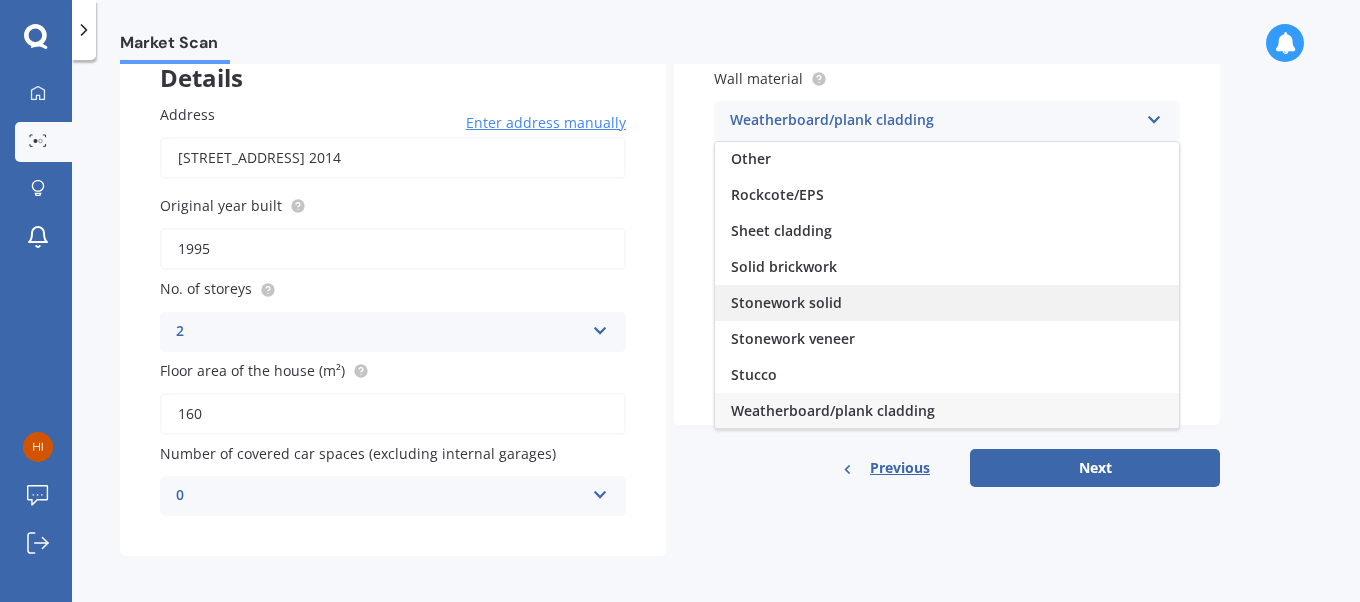 scroll, scrollTop: 0, scrollLeft: 0, axis: both 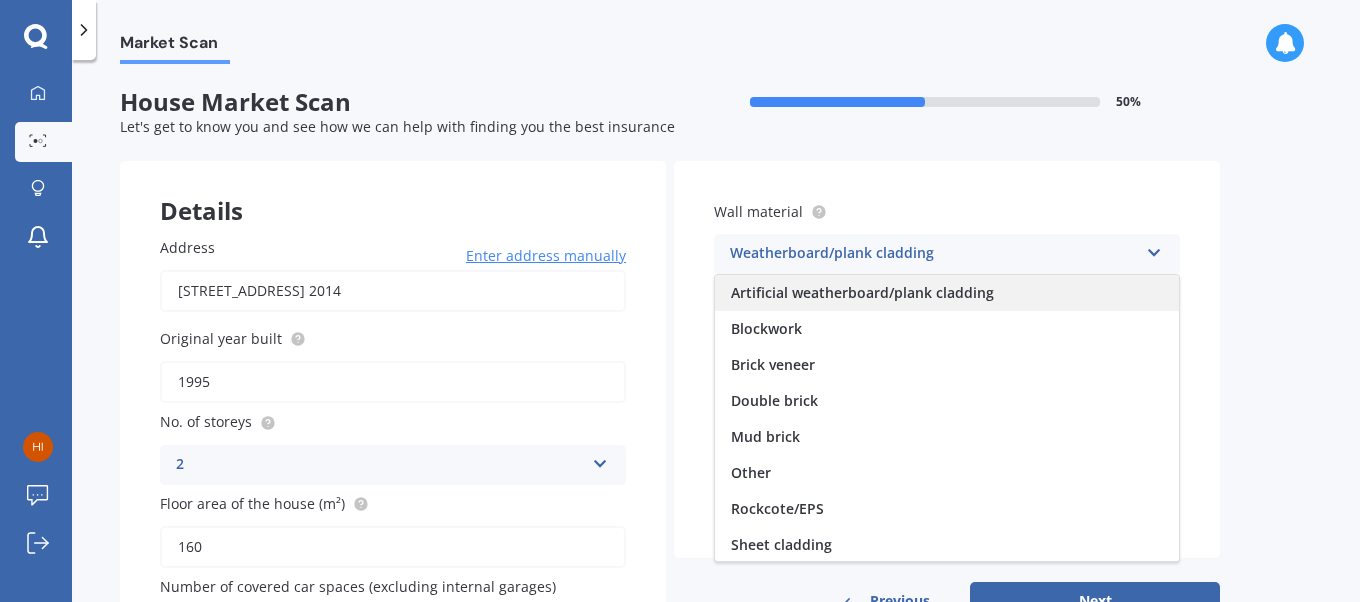 click on "Artificial weatherboard/plank cladding" at bounding box center (862, 292) 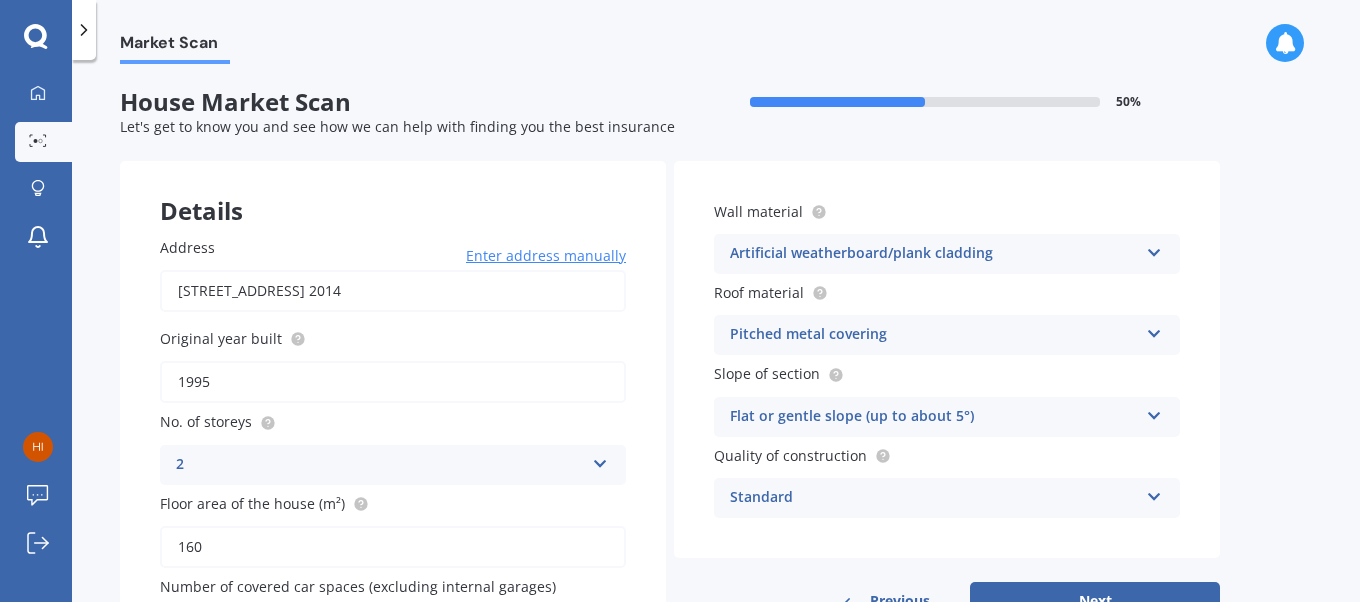 click at bounding box center [1154, 412] 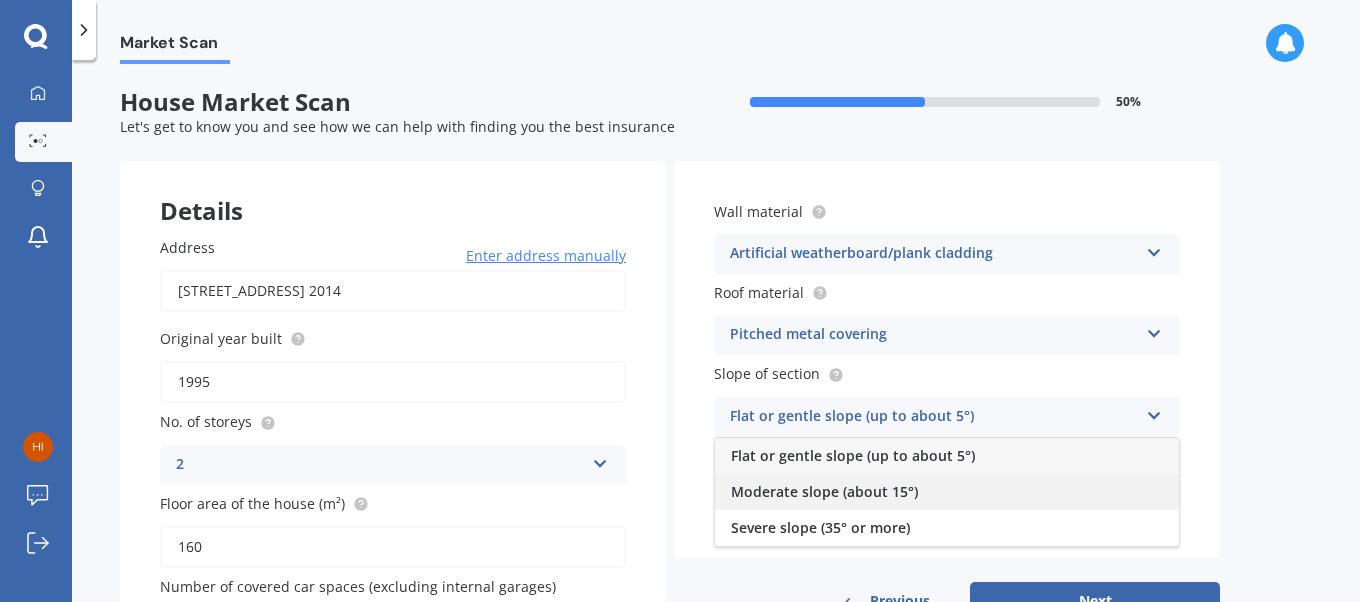 click on "Moderate slope (about 15°)" at bounding box center (824, 491) 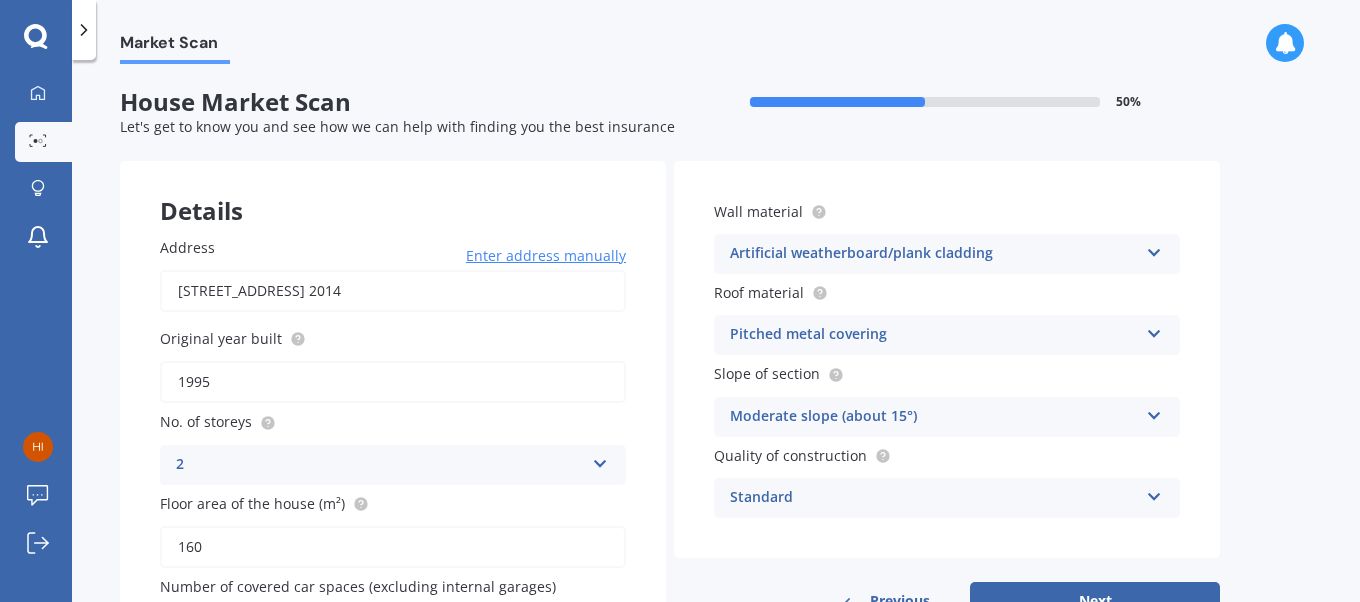 click at bounding box center (1154, 493) 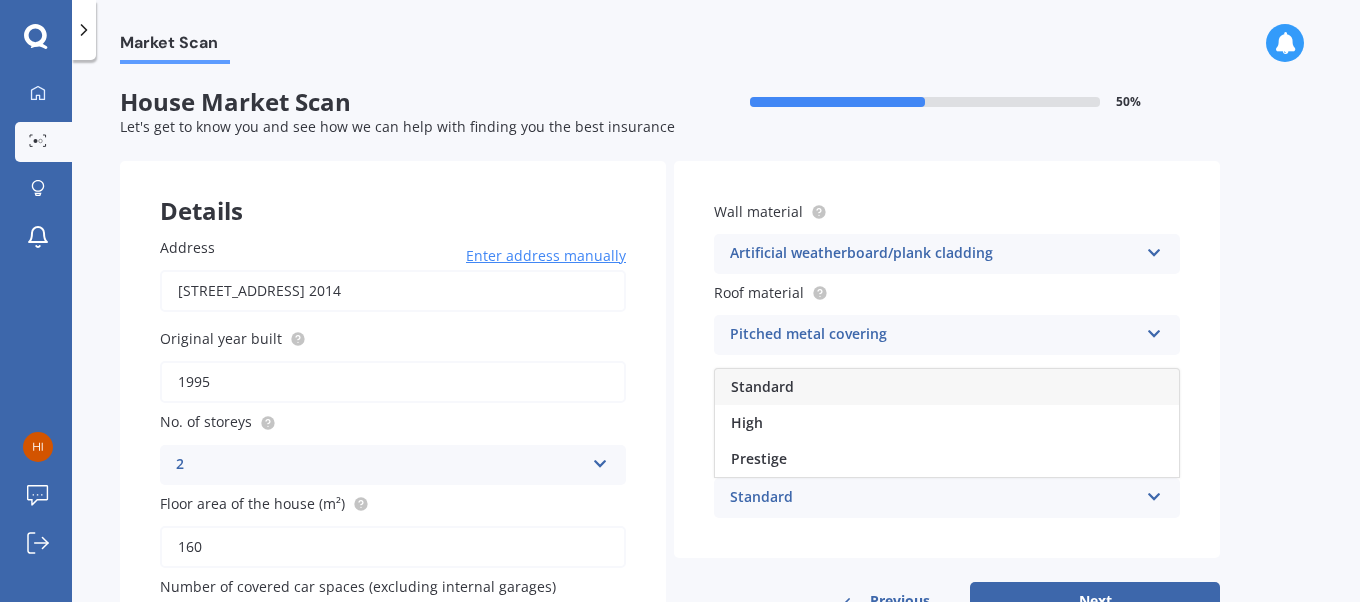click on "Standard" at bounding box center [947, 387] 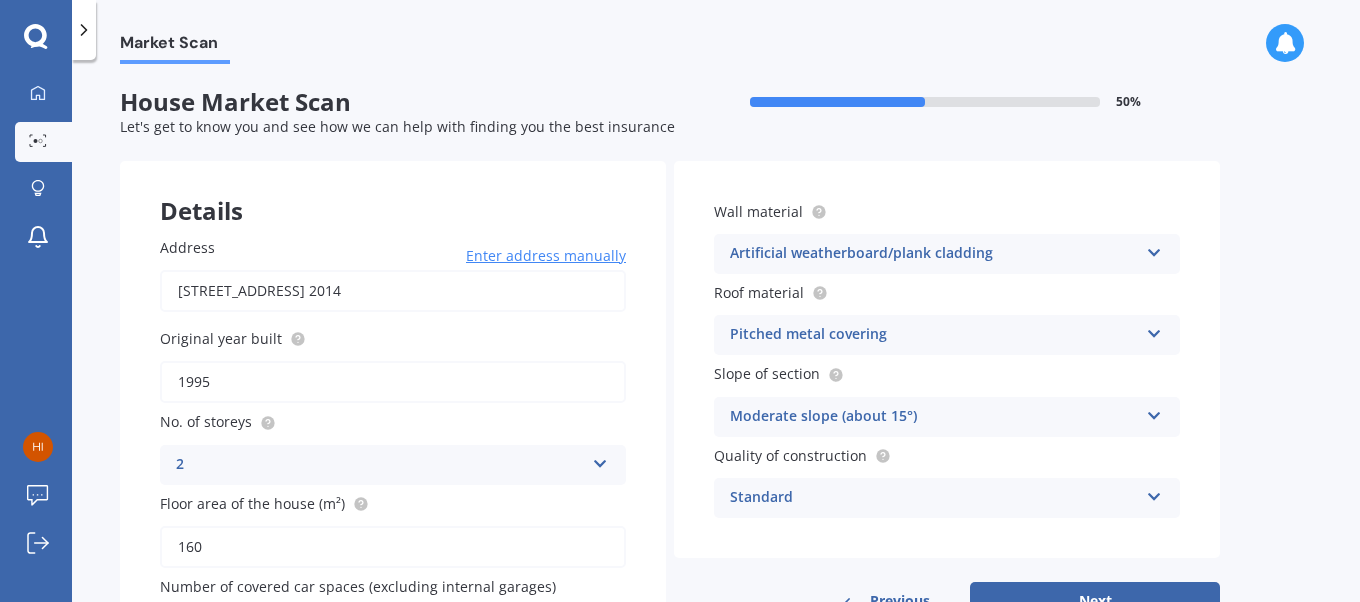 scroll, scrollTop: 133, scrollLeft: 0, axis: vertical 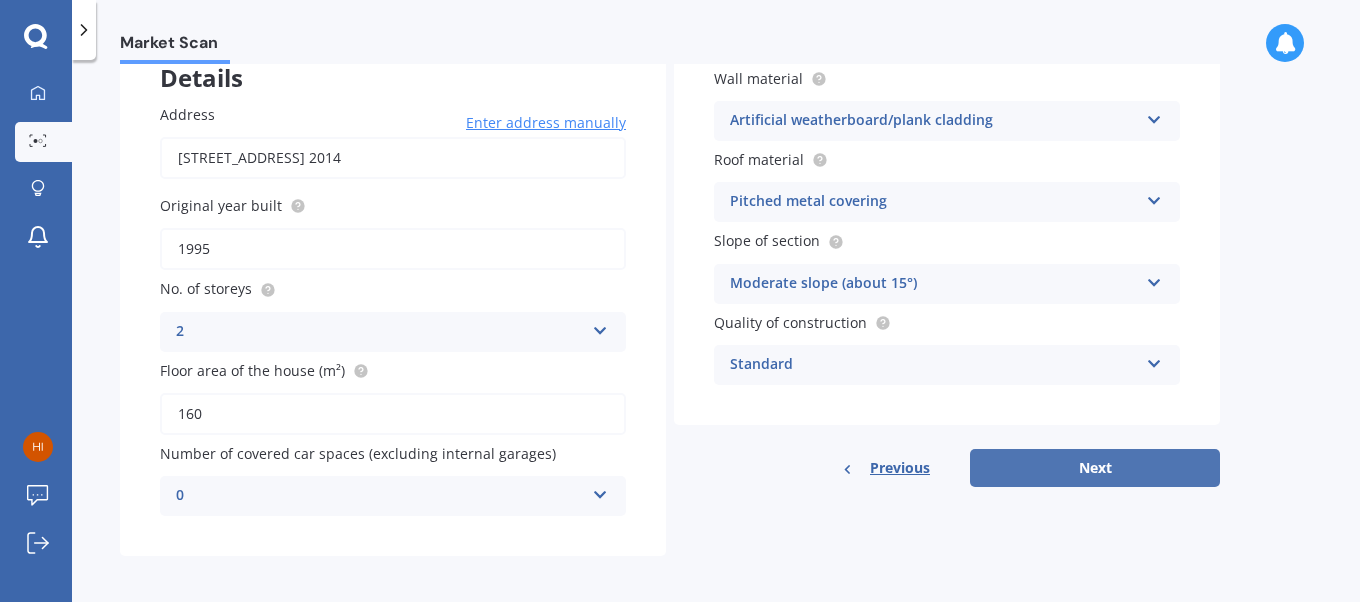 click on "Next" at bounding box center [1095, 468] 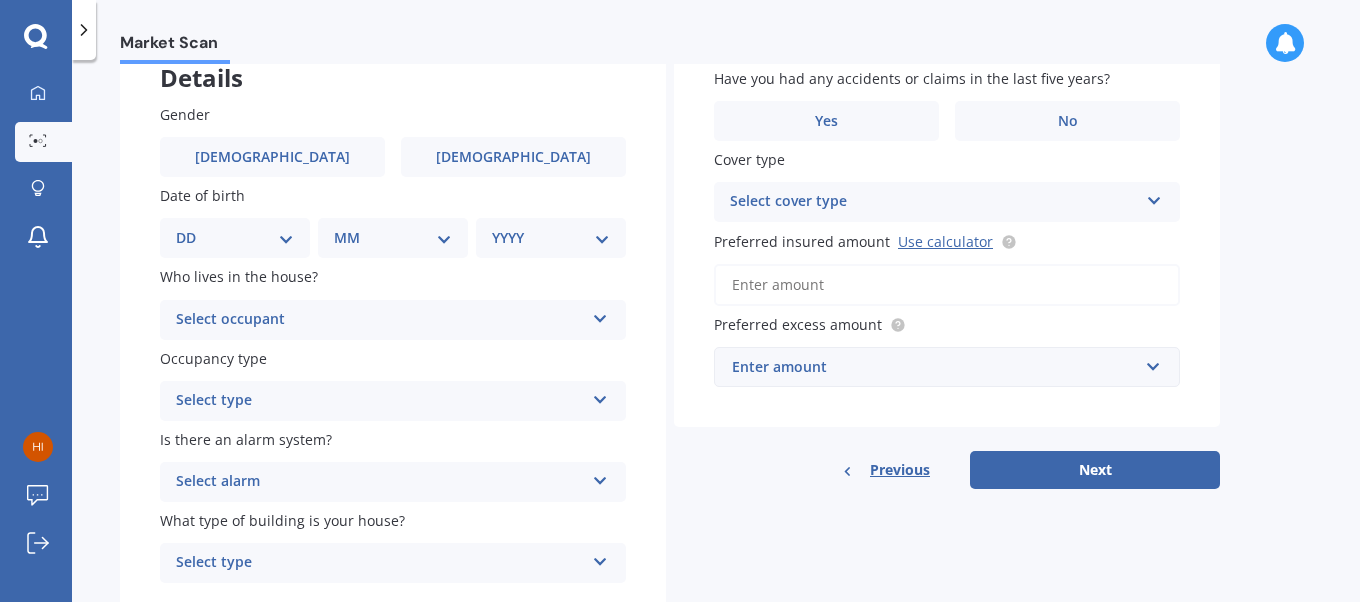 scroll, scrollTop: 0, scrollLeft: 0, axis: both 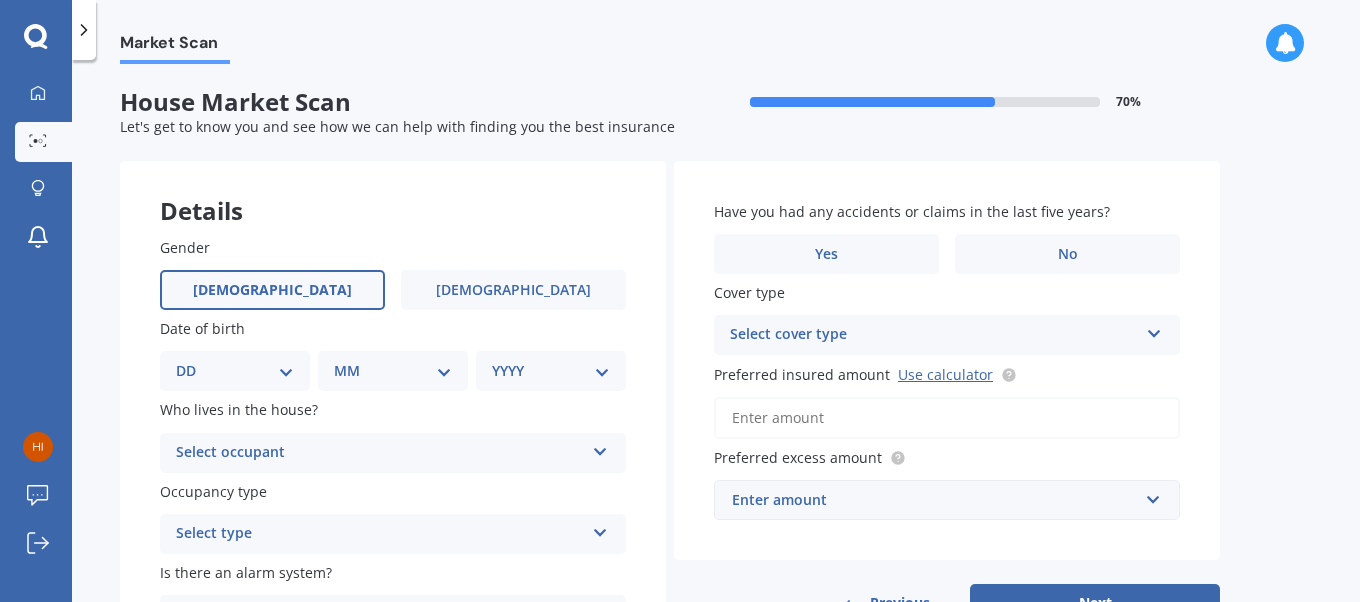 click on "[DEMOGRAPHIC_DATA]" at bounding box center (272, 290) 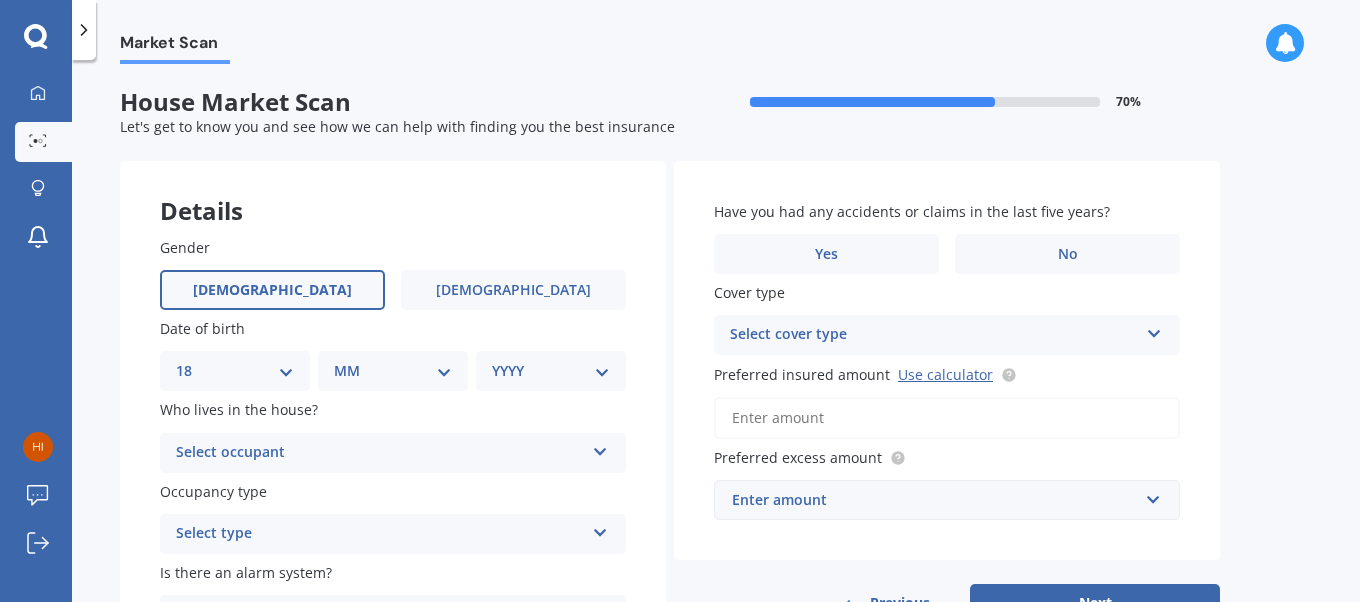 click on "DD 01 02 03 04 05 06 07 08 09 10 11 12 13 14 15 16 17 18 19 20 21 22 23 24 25 26 27 28 29 30 31" at bounding box center (235, 371) 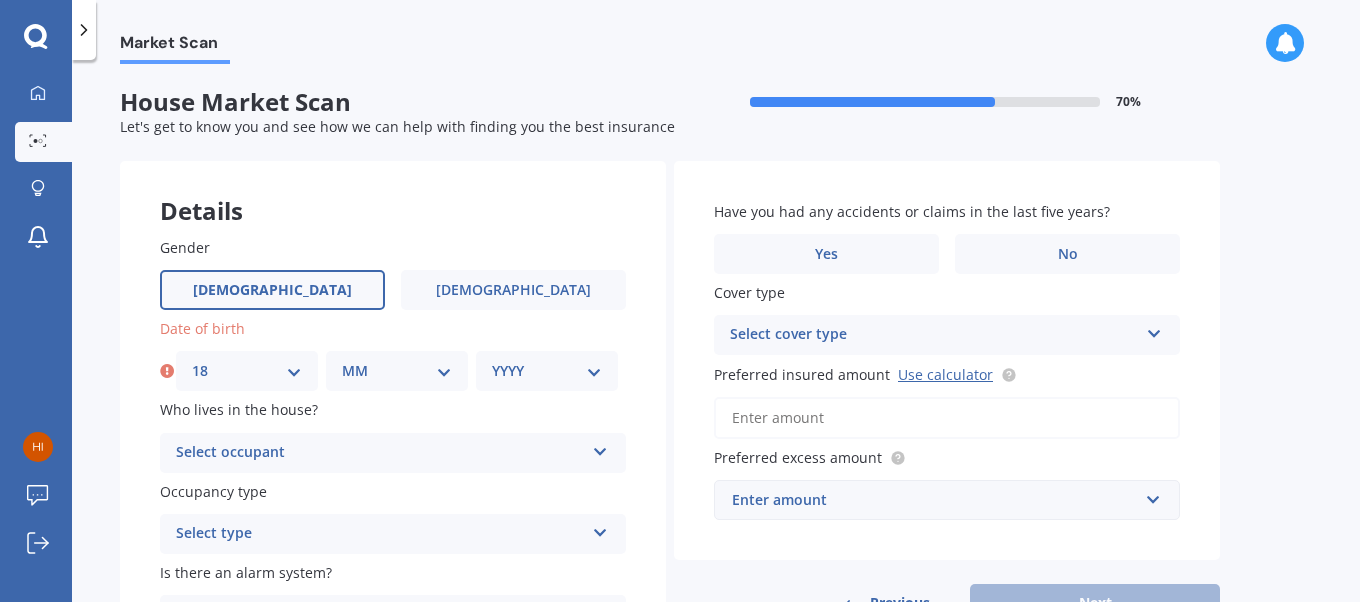 click on "MM 01 02 03 04 05 06 07 08 09 10 11 12" at bounding box center [397, 371] 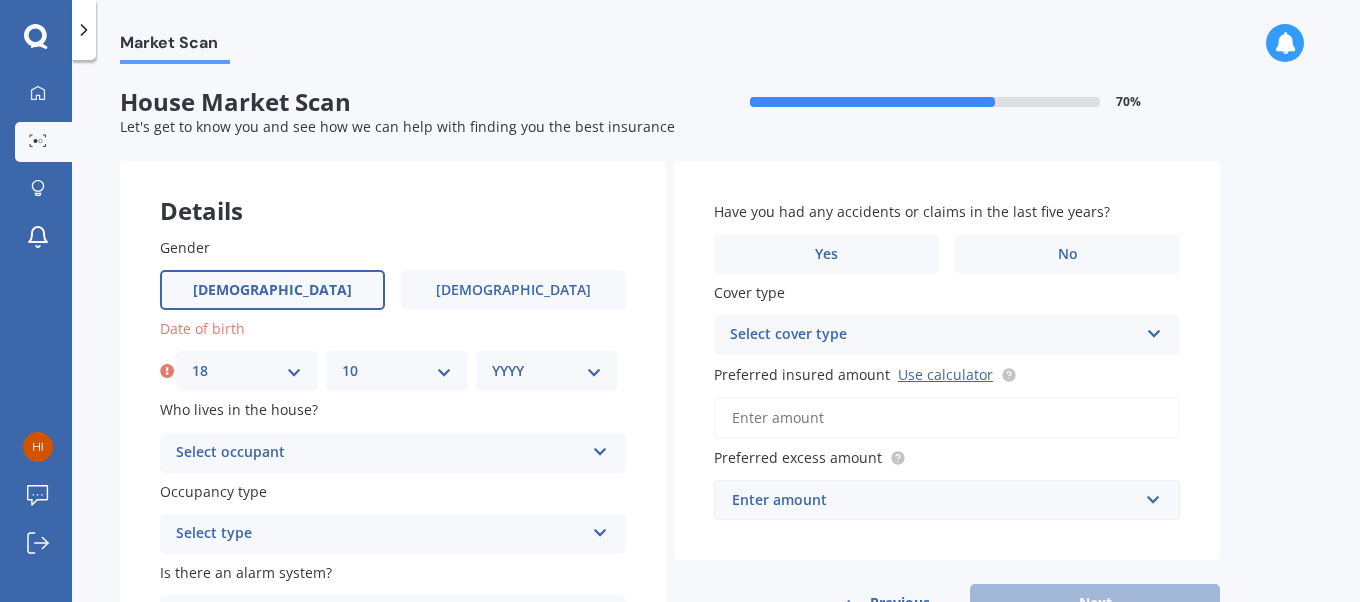 click on "MM 01 02 03 04 05 06 07 08 09 10 11 12" at bounding box center (397, 371) 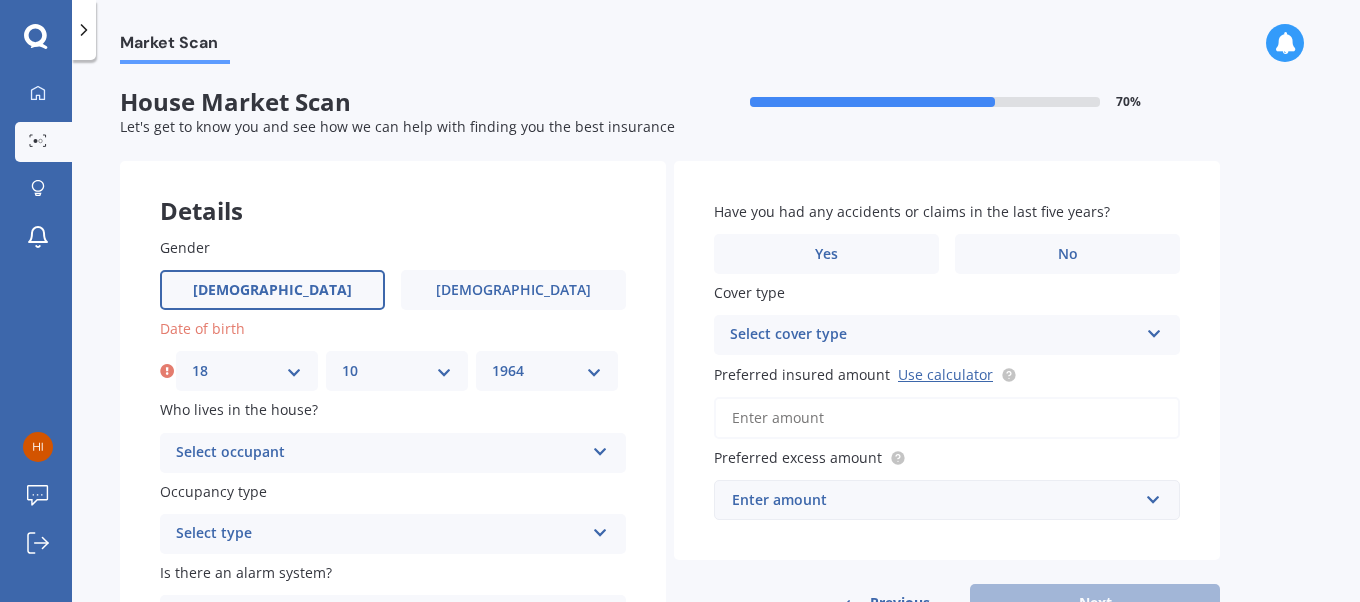 click on "YYYY 2009 2008 2007 2006 2005 2004 2003 2002 2001 2000 1999 1998 1997 1996 1995 1994 1993 1992 1991 1990 1989 1988 1987 1986 1985 1984 1983 1982 1981 1980 1979 1978 1977 1976 1975 1974 1973 1972 1971 1970 1969 1968 1967 1966 1965 1964 1963 1962 1961 1960 1959 1958 1957 1956 1955 1954 1953 1952 1951 1950 1949 1948 1947 1946 1945 1944 1943 1942 1941 1940 1939 1938 1937 1936 1935 1934 1933 1932 1931 1930 1929 1928 1927 1926 1925 1924 1923 1922 1921 1920 1919 1918 1917 1916 1915 1914 1913 1912 1911 1910" at bounding box center [547, 371] 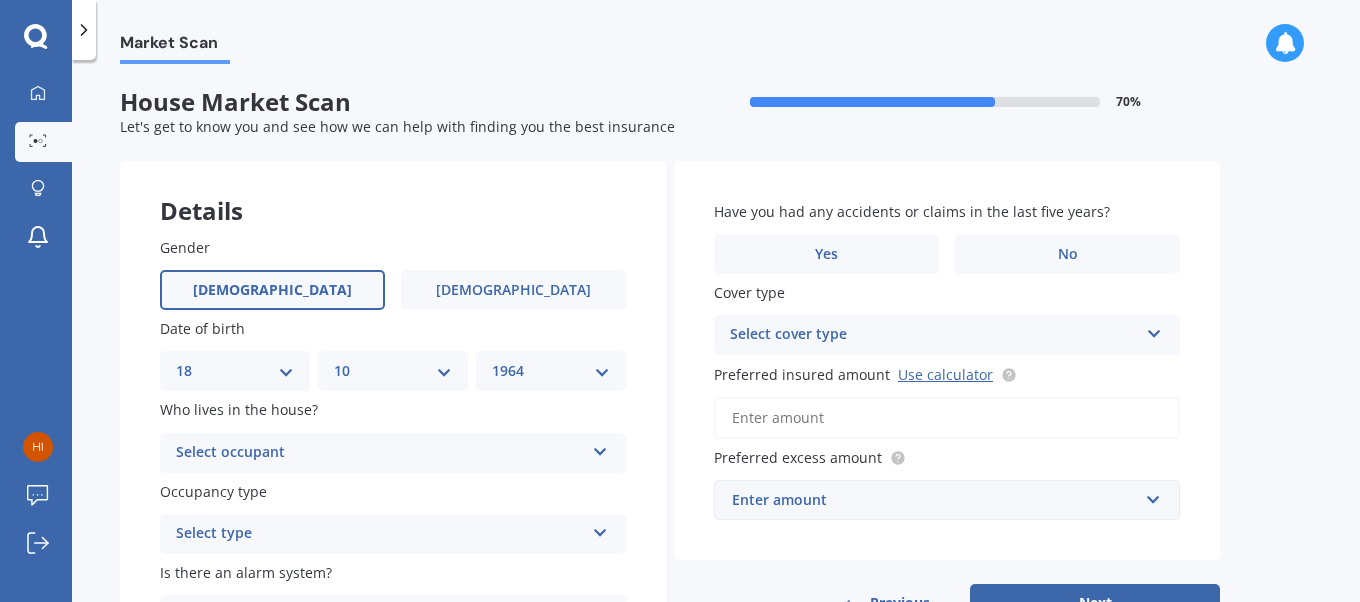 click at bounding box center [600, 448] 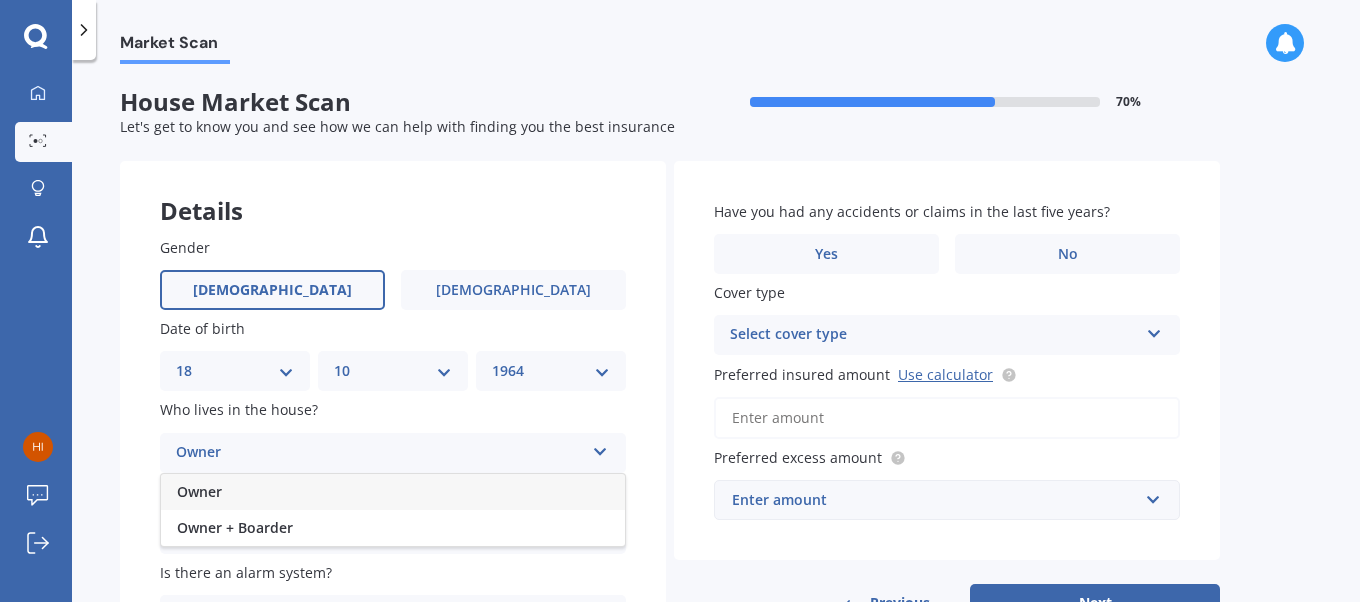 click on "Owner" at bounding box center [393, 492] 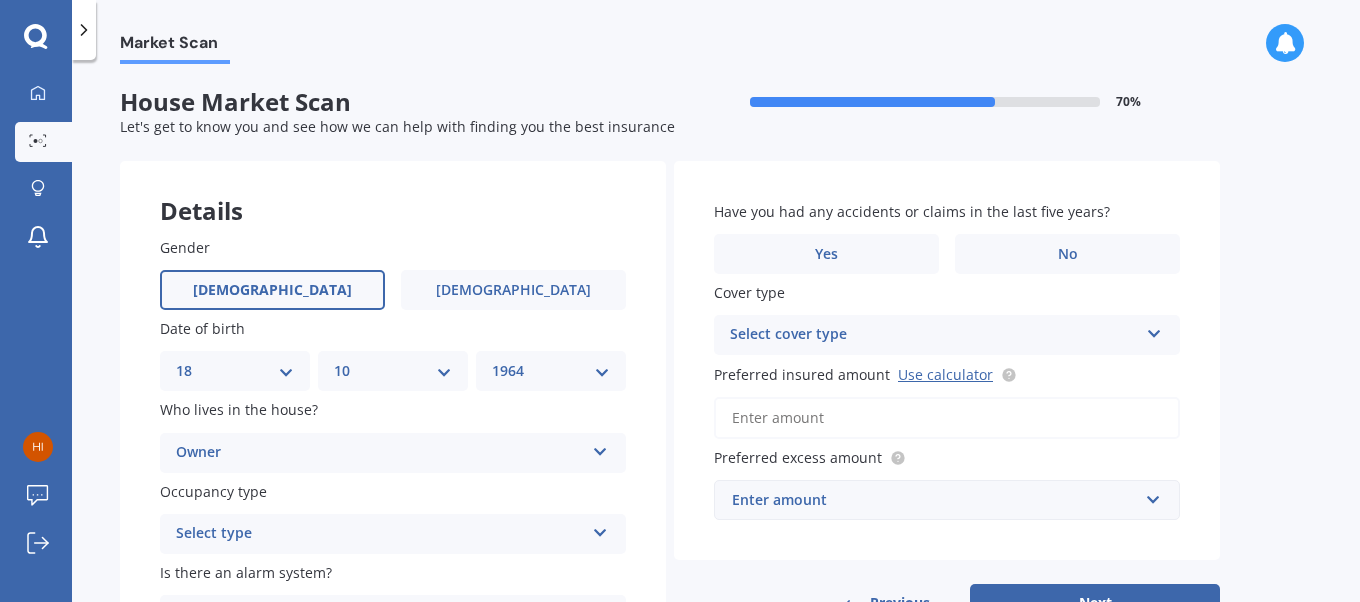 click at bounding box center [600, 529] 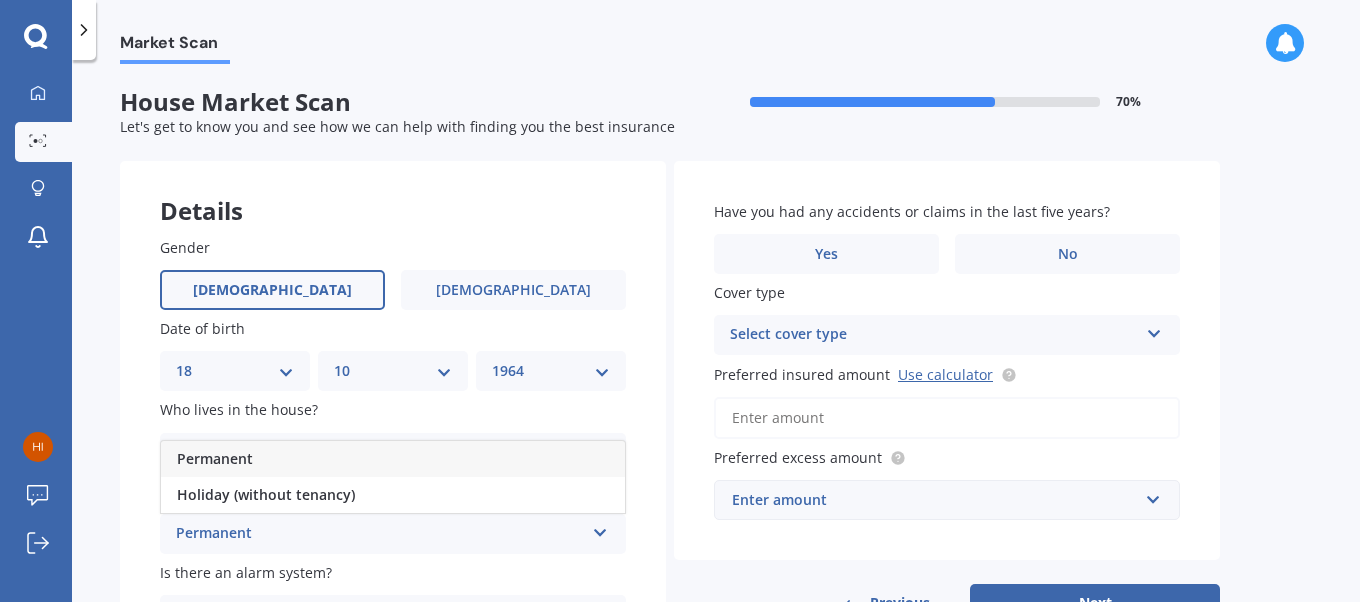 click on "Permanent" at bounding box center [393, 459] 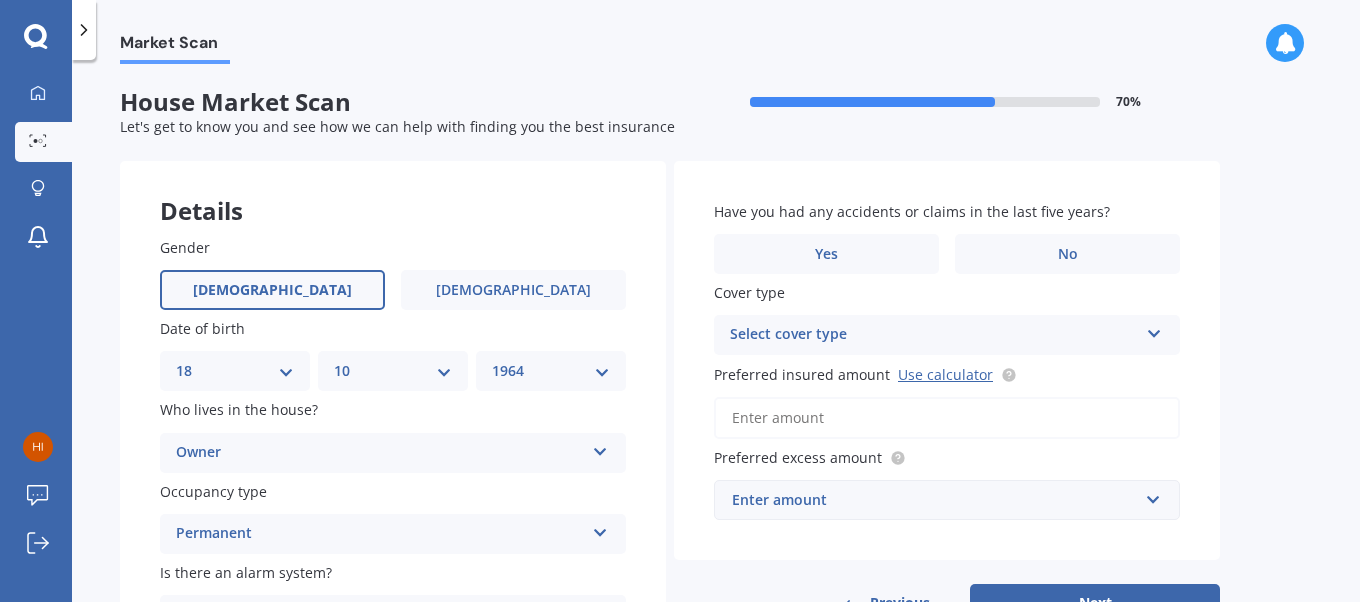 scroll, scrollTop: 204, scrollLeft: 0, axis: vertical 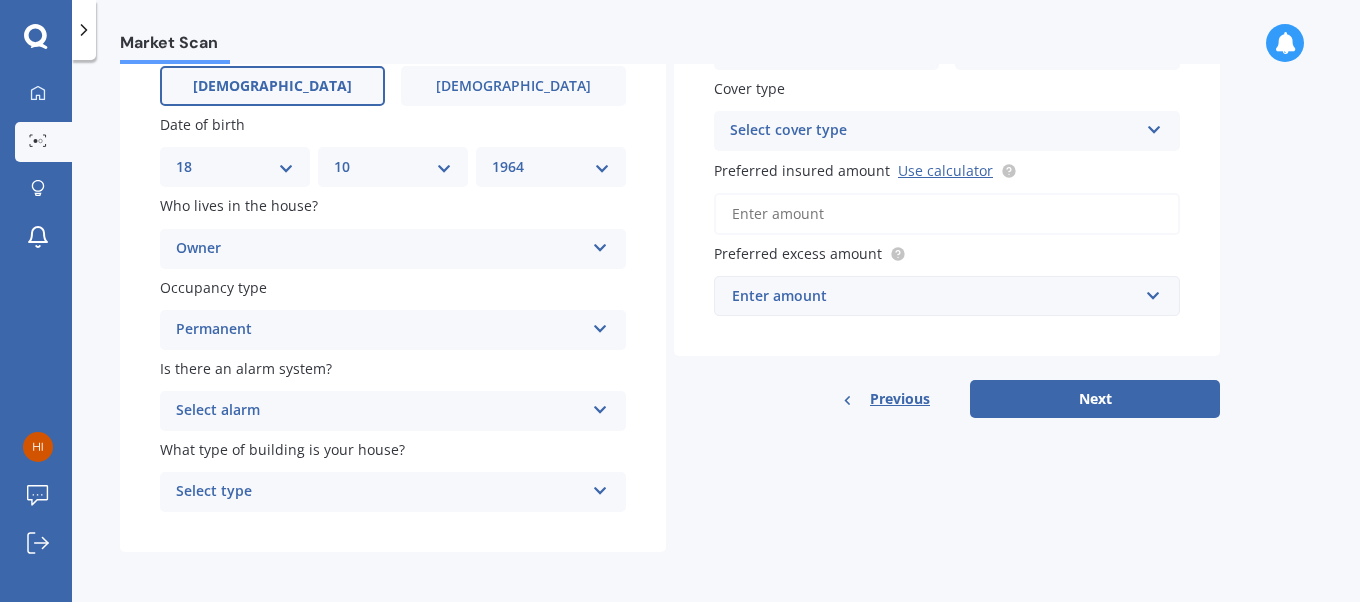click at bounding box center [600, 406] 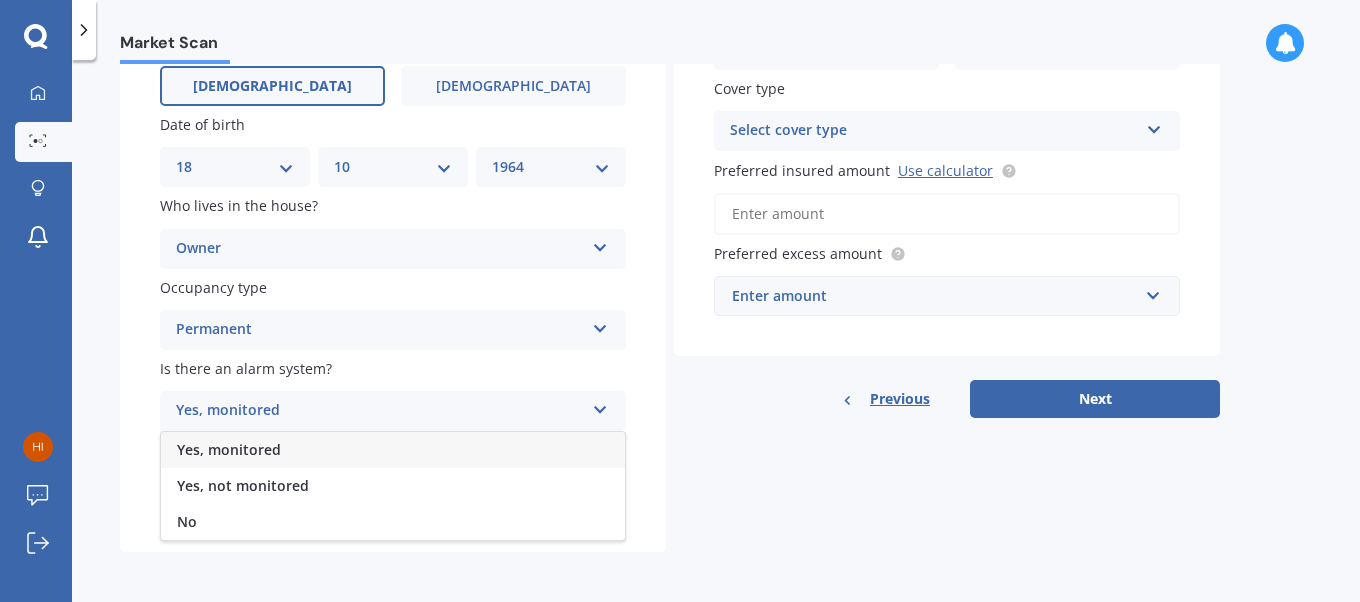 click on "No" at bounding box center (393, 522) 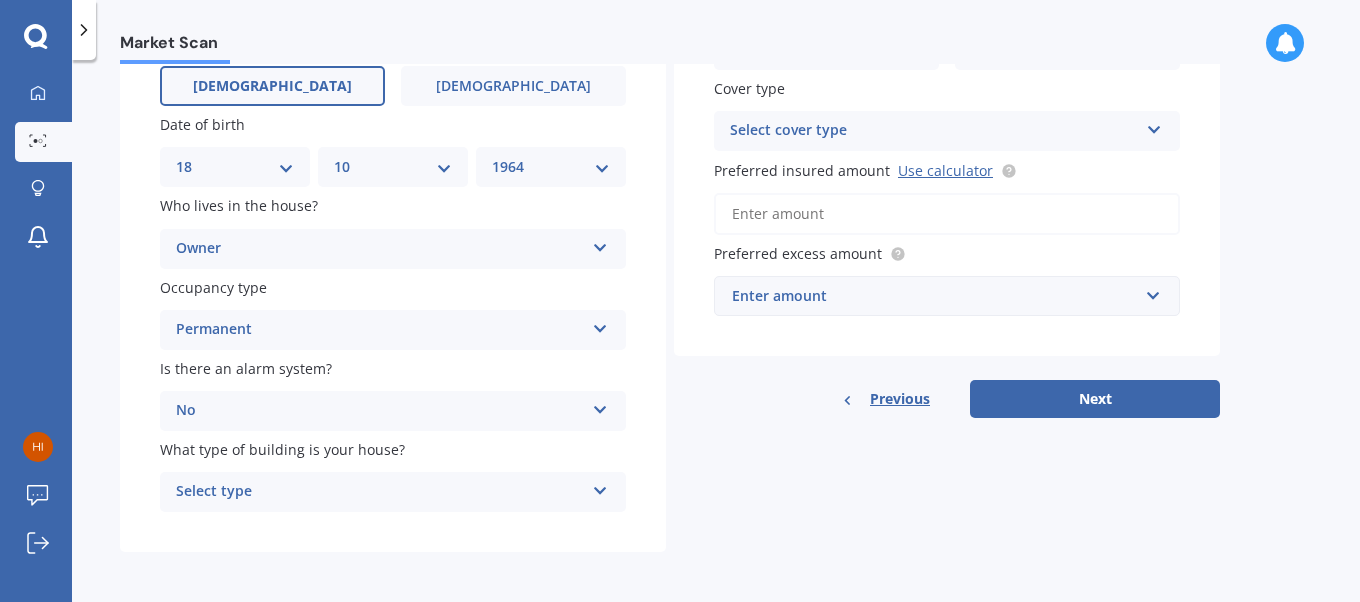 click at bounding box center (600, 487) 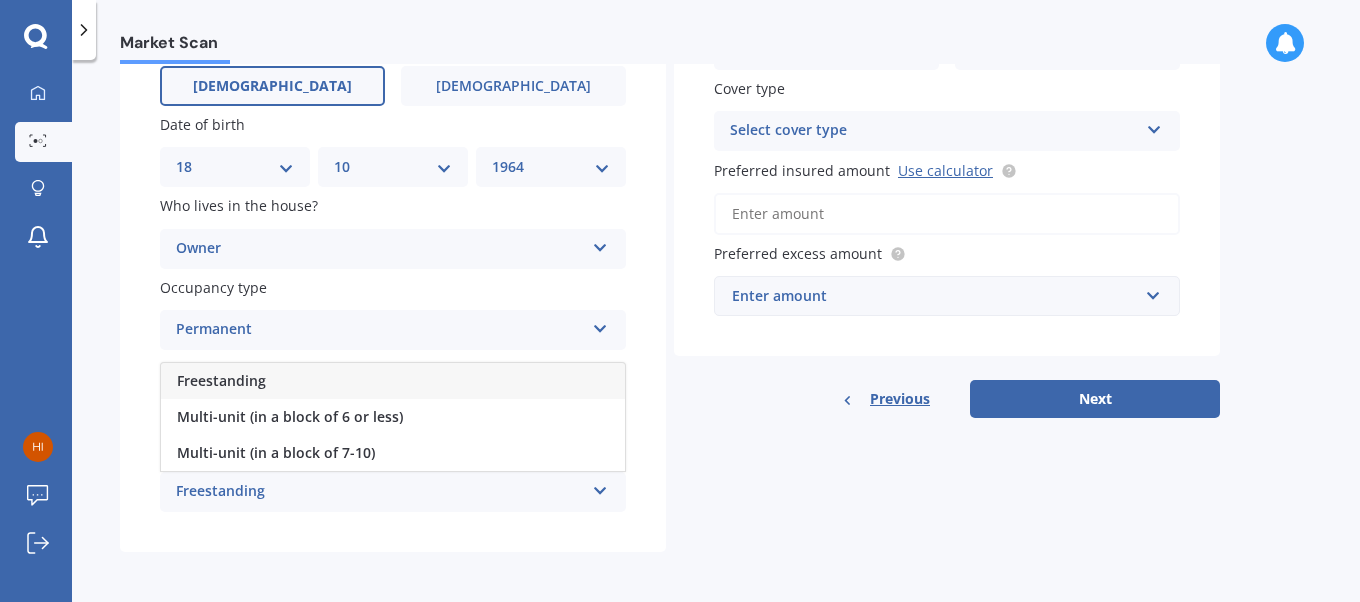 click on "Freestanding" at bounding box center [393, 381] 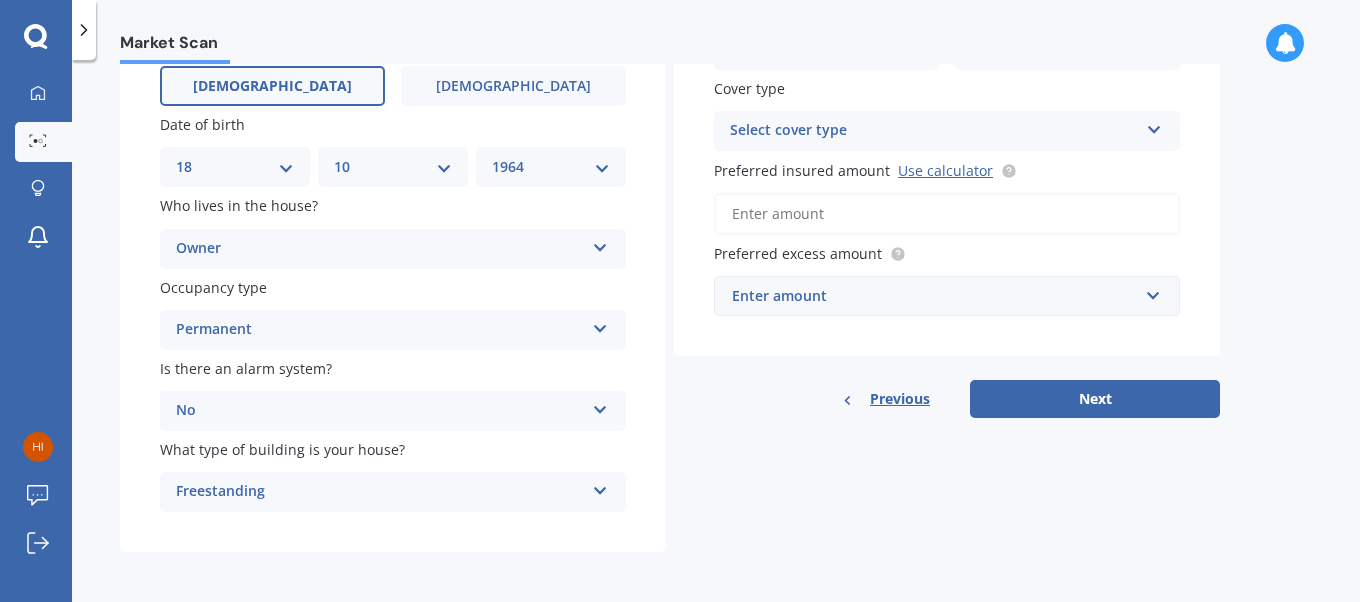 scroll, scrollTop: 0, scrollLeft: 0, axis: both 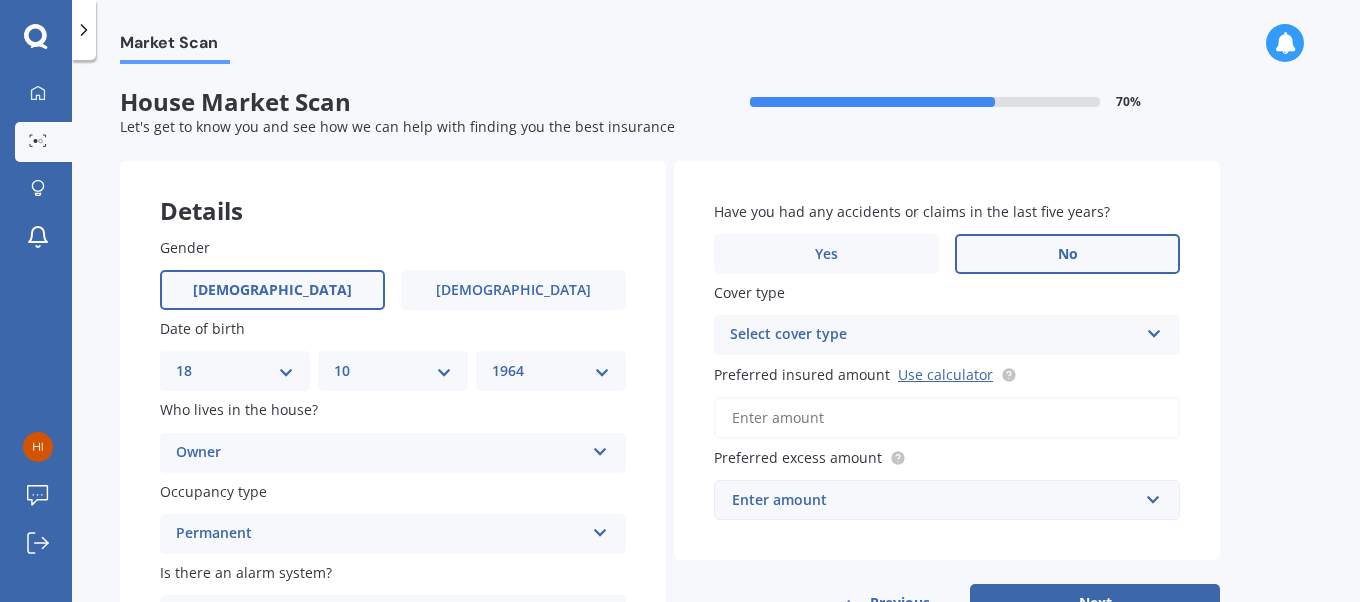 click on "No" at bounding box center (1067, 254) 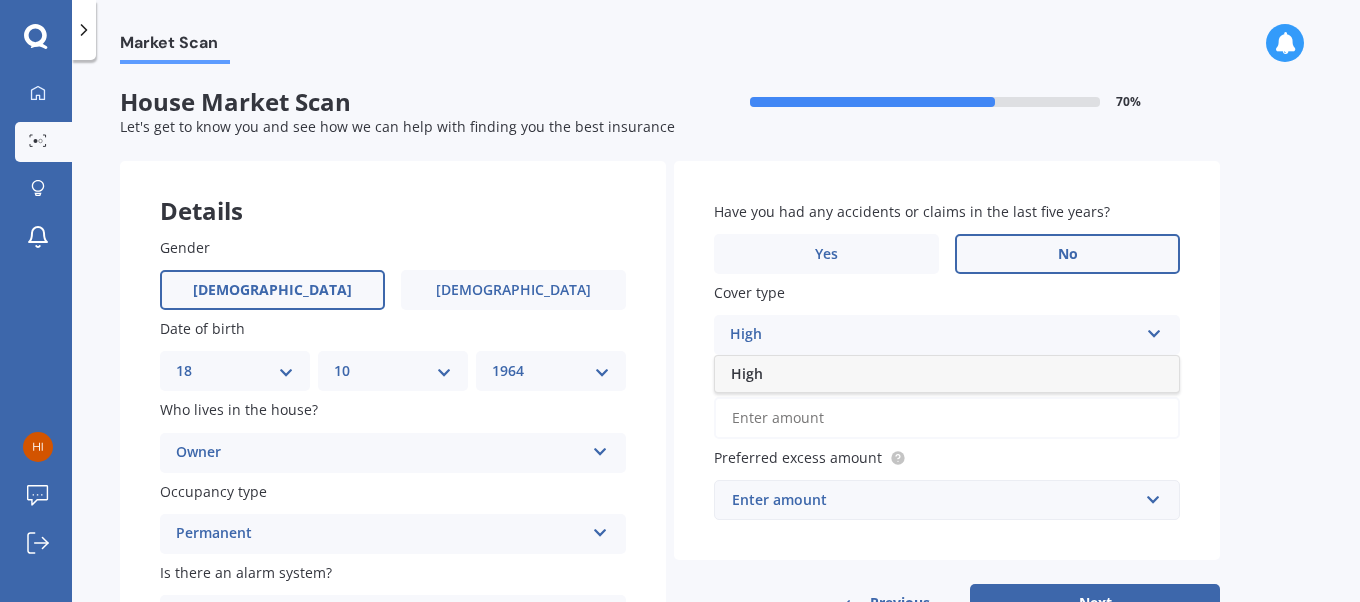 click on "High" at bounding box center (947, 374) 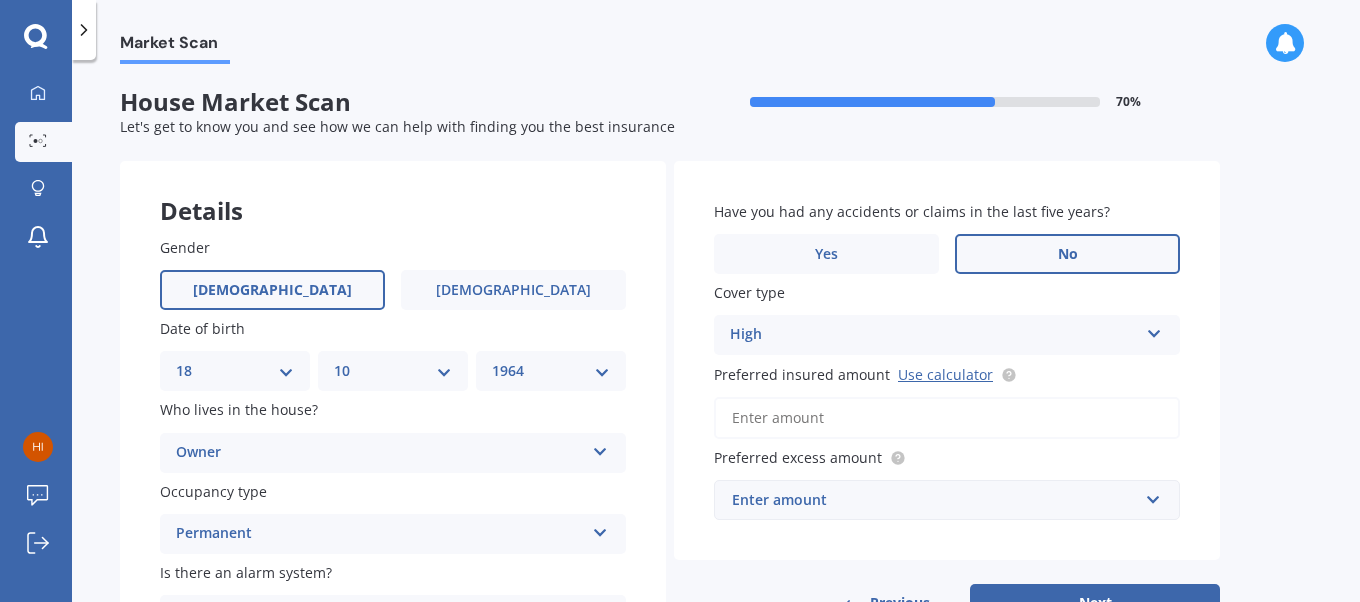 click on "Preferred insured amount Use calculator" at bounding box center (947, 418) 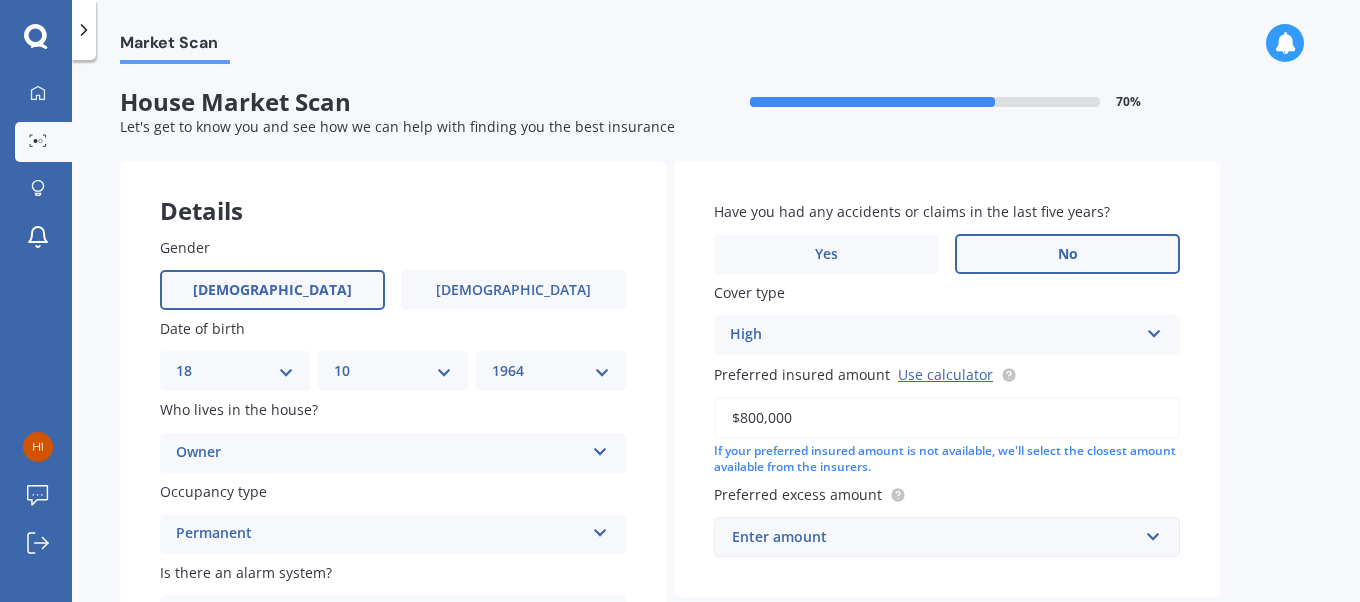 type on "$800,000" 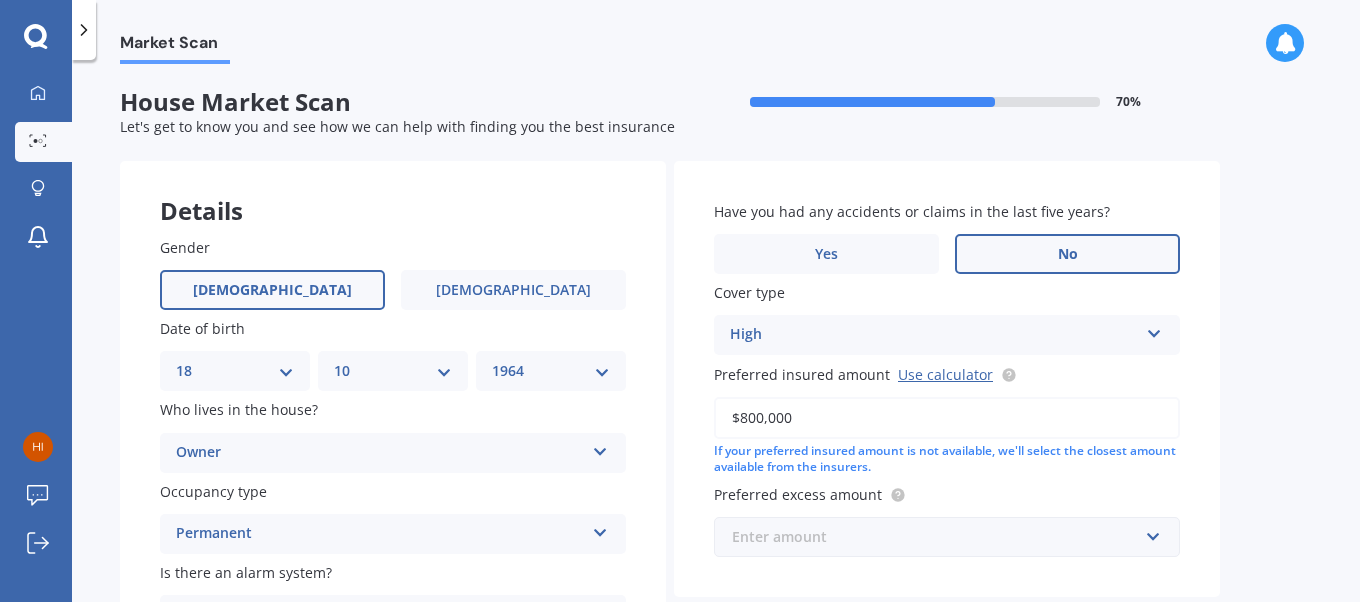 click at bounding box center [940, 537] 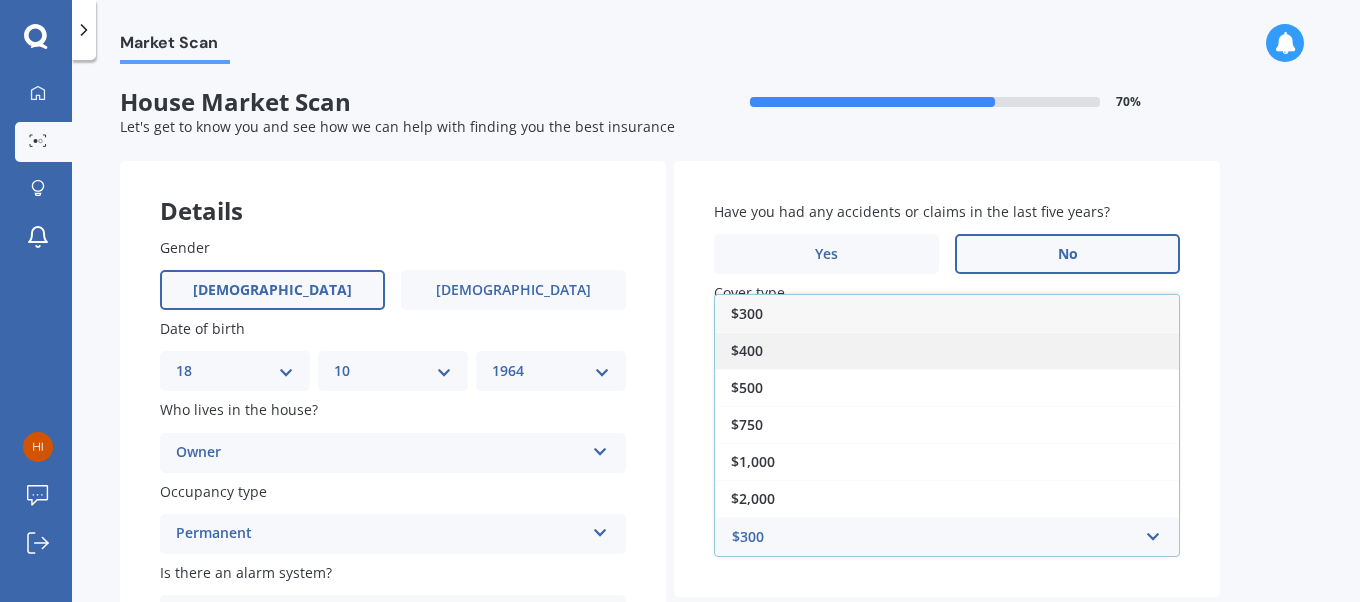 click on "$400" at bounding box center (947, 350) 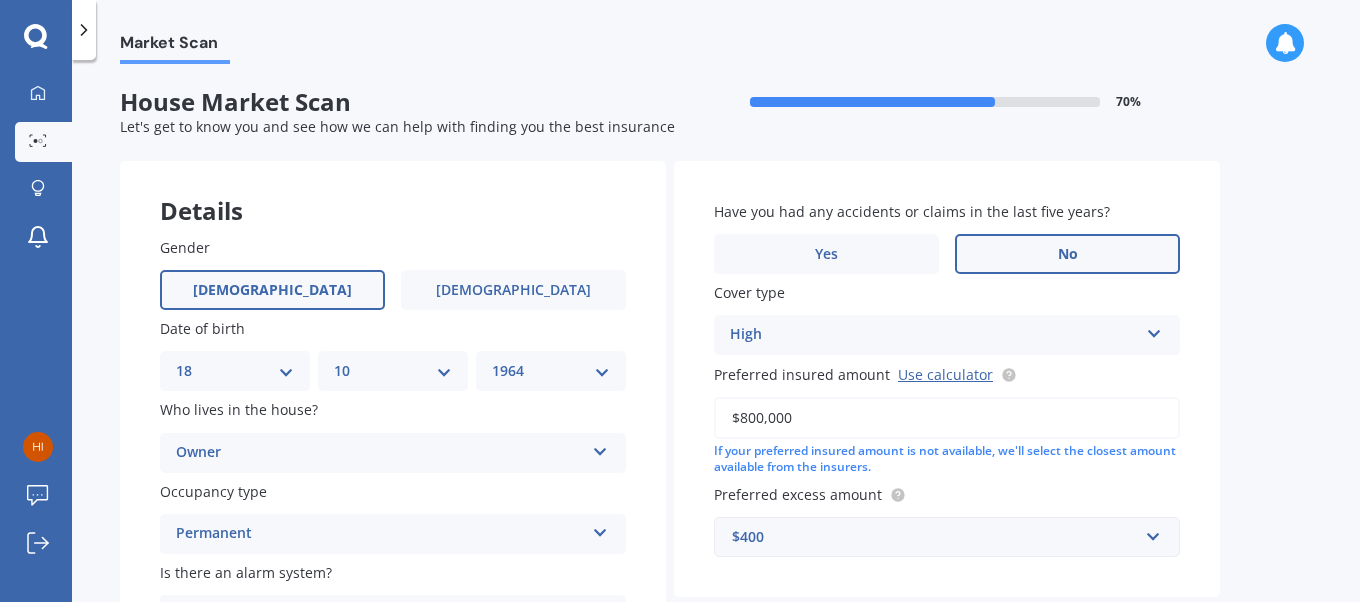 scroll, scrollTop: 204, scrollLeft: 0, axis: vertical 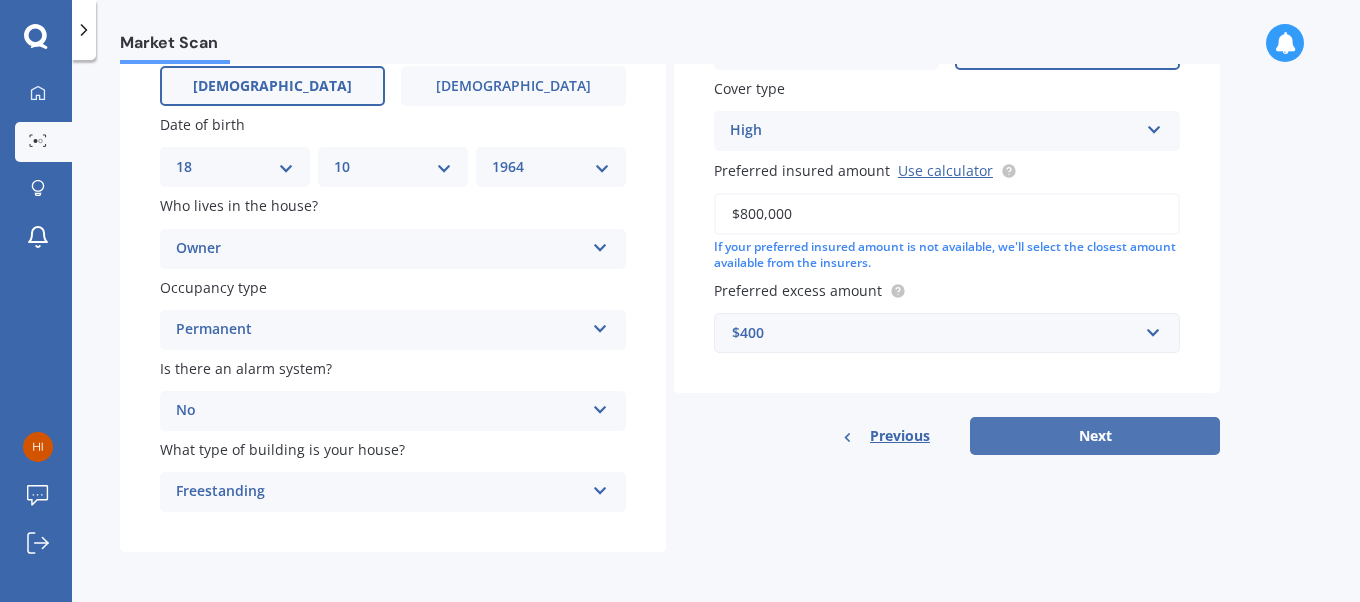 click on "Next" at bounding box center [1095, 436] 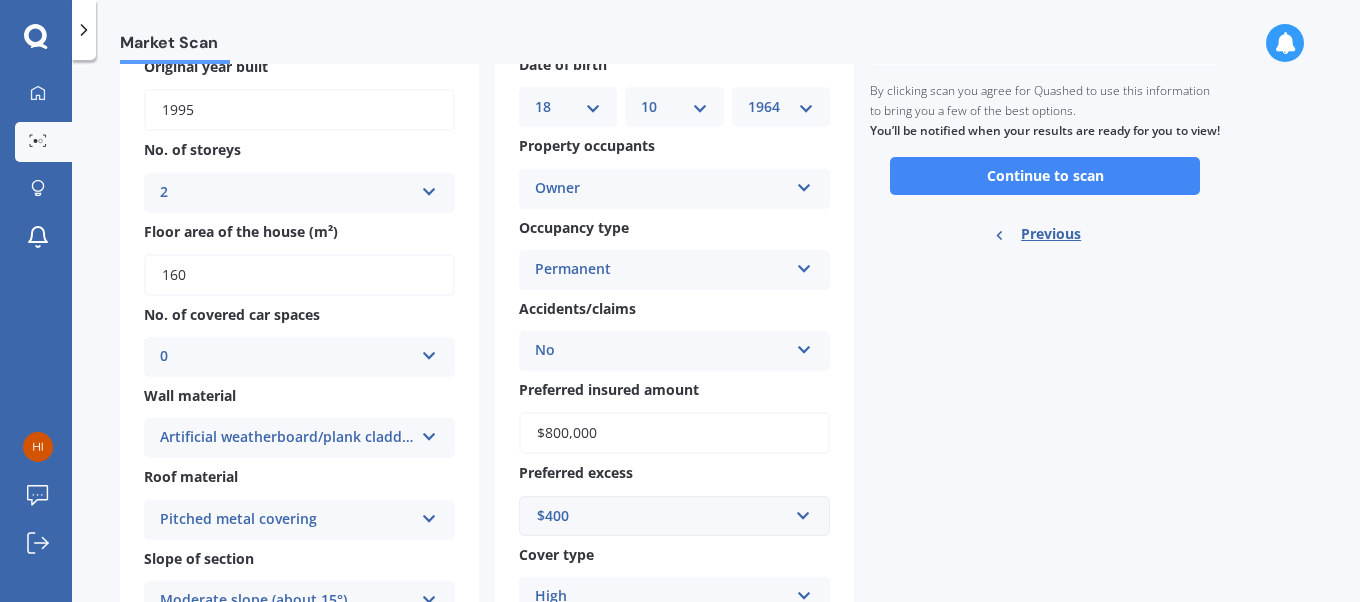 scroll, scrollTop: 0, scrollLeft: 0, axis: both 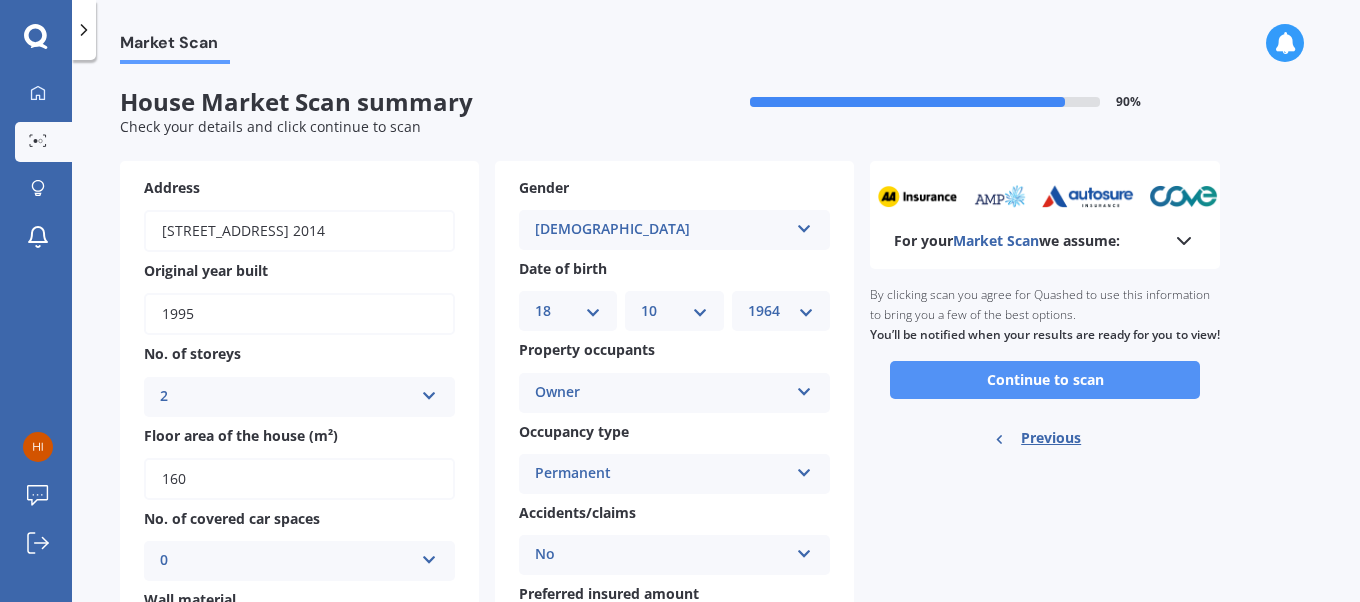 click on "Continue to scan" at bounding box center [1045, 380] 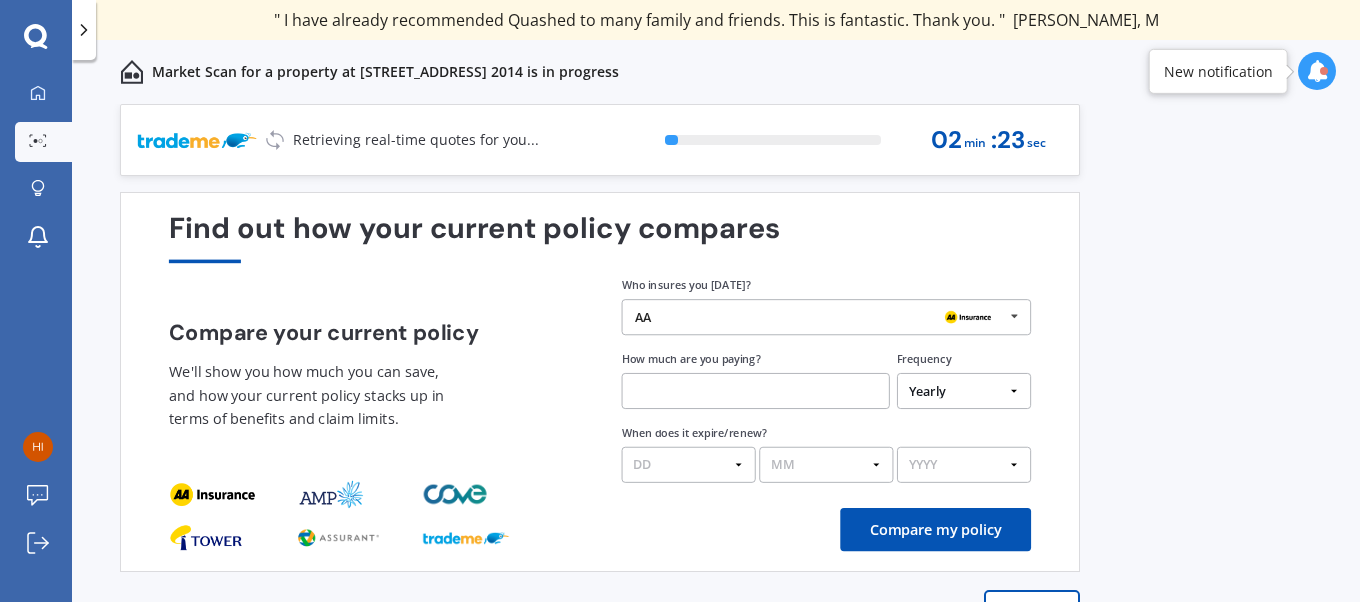 click at bounding box center [1014, 316] 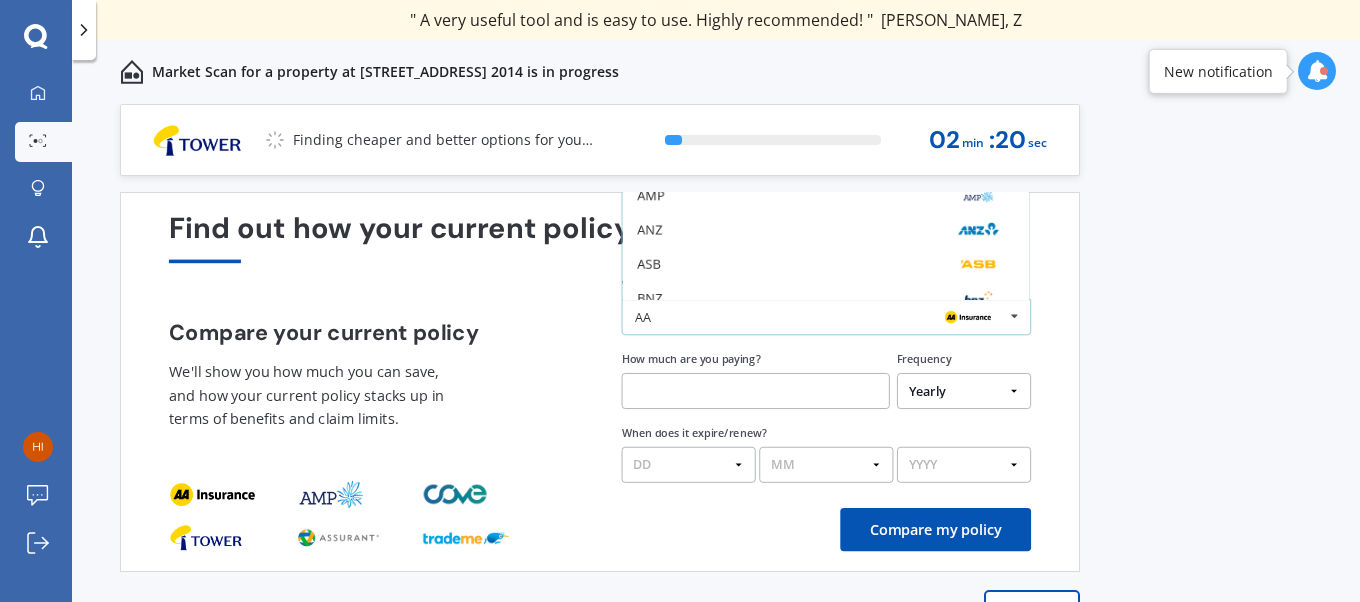 scroll, scrollTop: 130, scrollLeft: 0, axis: vertical 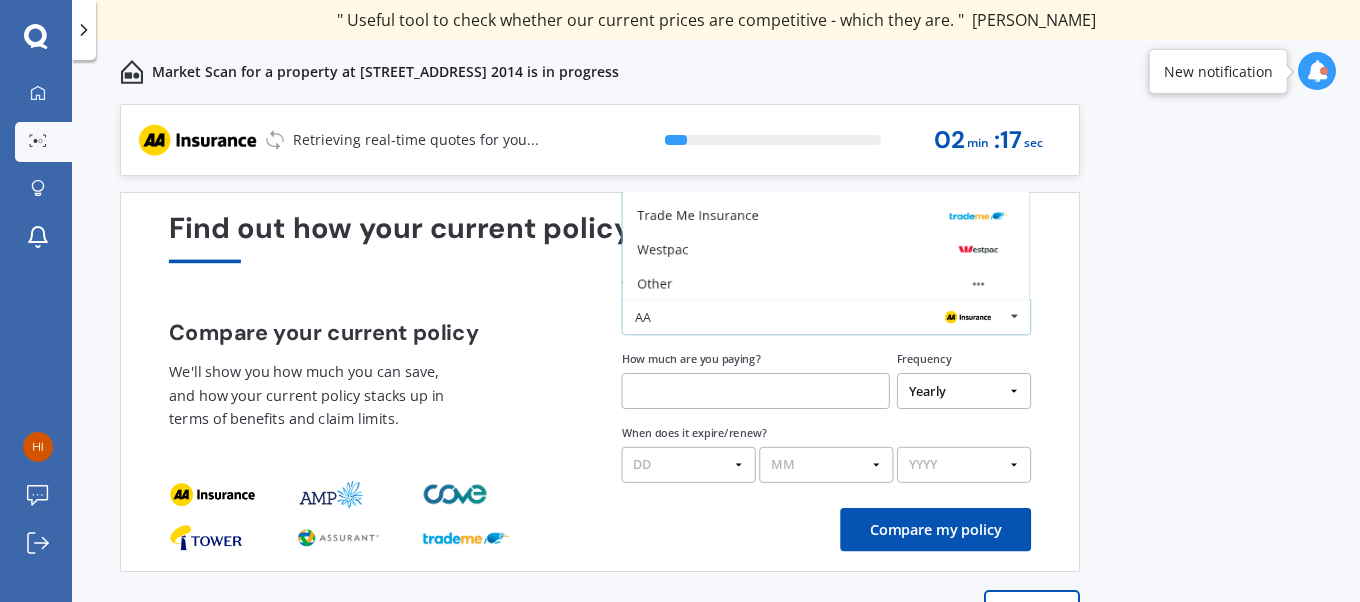 click at bounding box center [1014, 316] 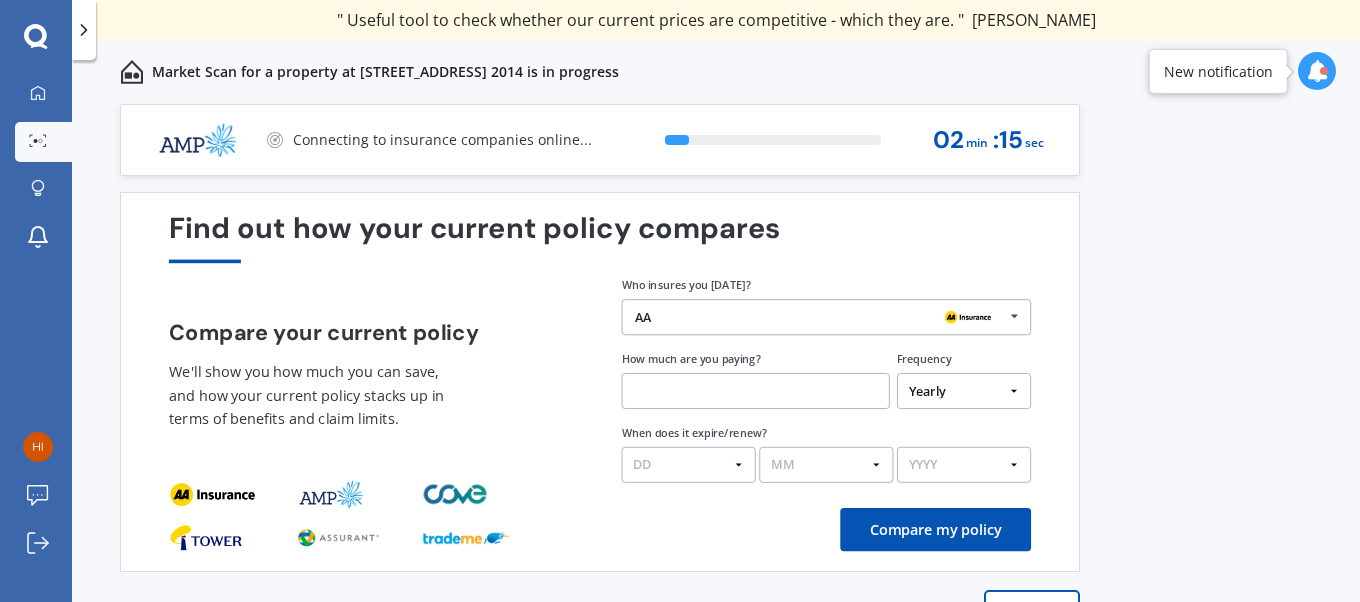click at bounding box center (1014, 316) 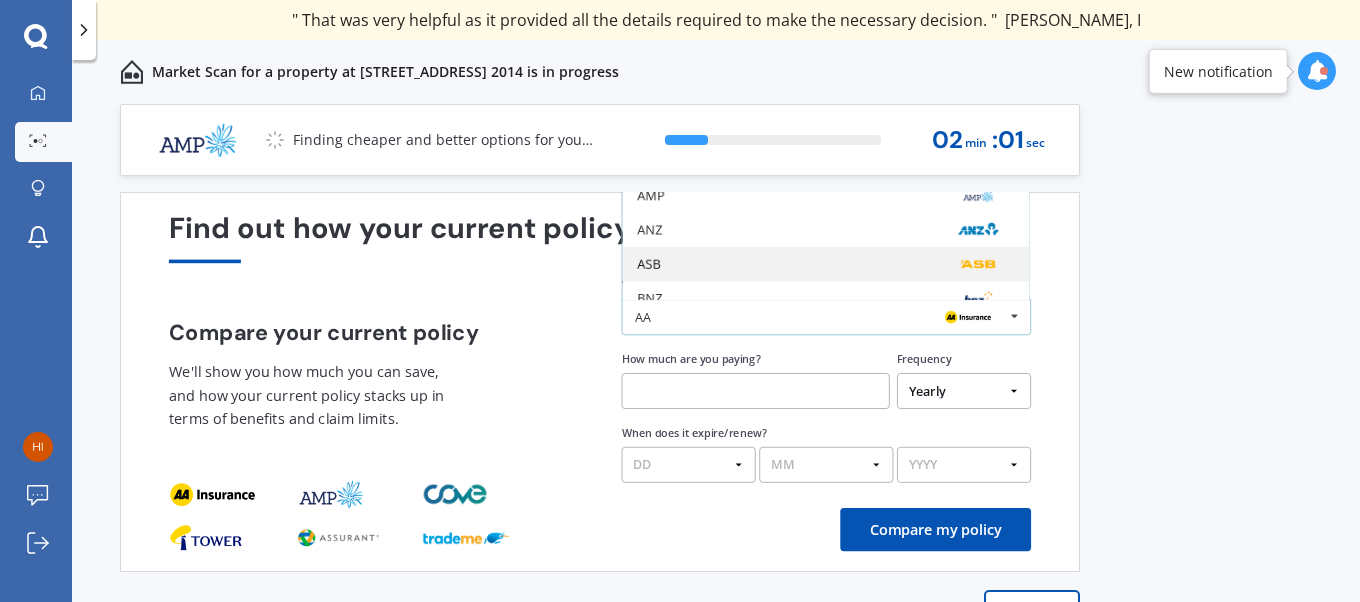 scroll, scrollTop: 130, scrollLeft: 0, axis: vertical 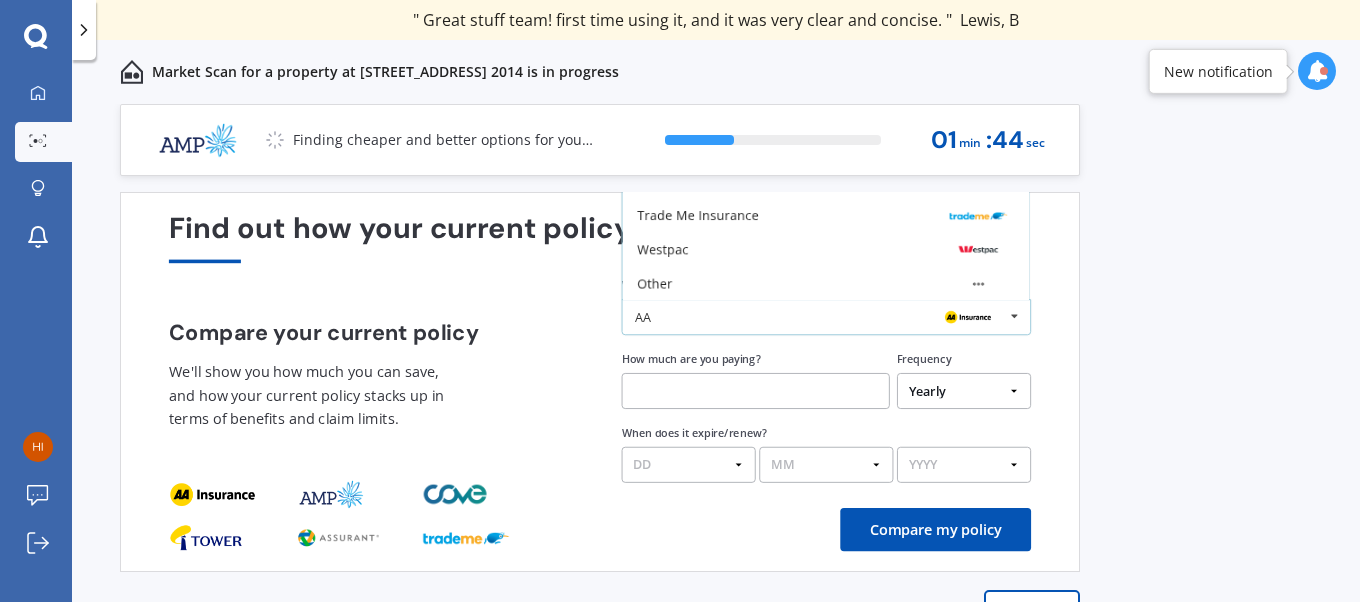 click at bounding box center [1014, 316] 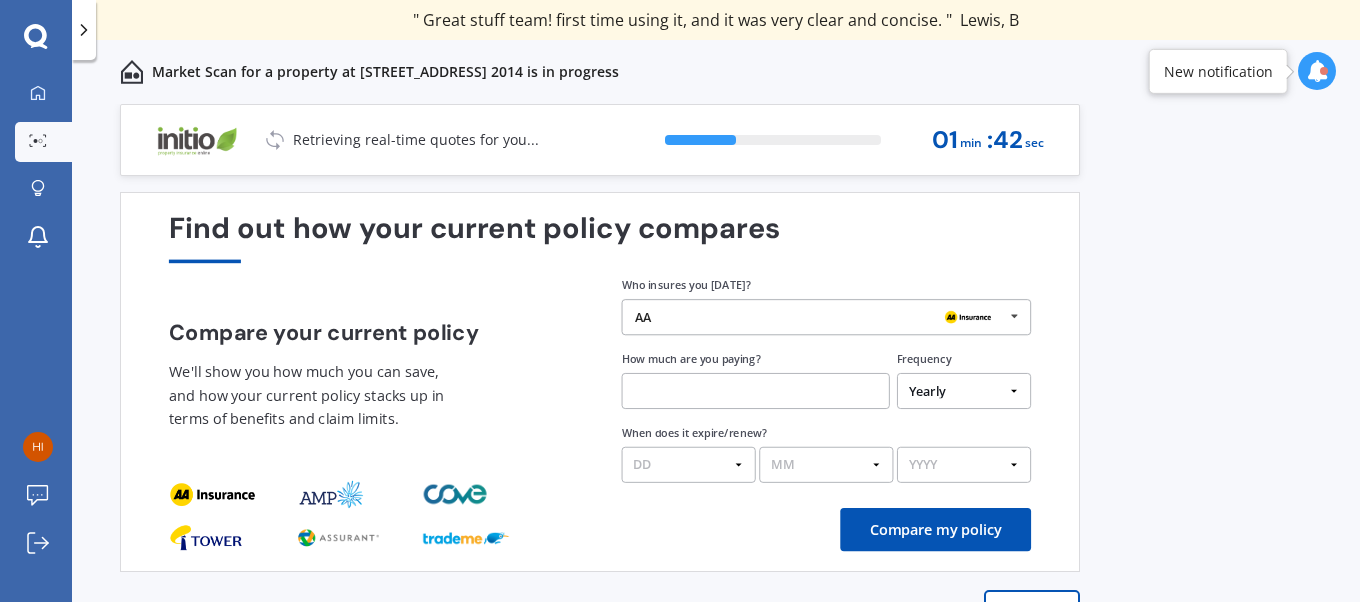 click on "AA" at bounding box center (819, 317) 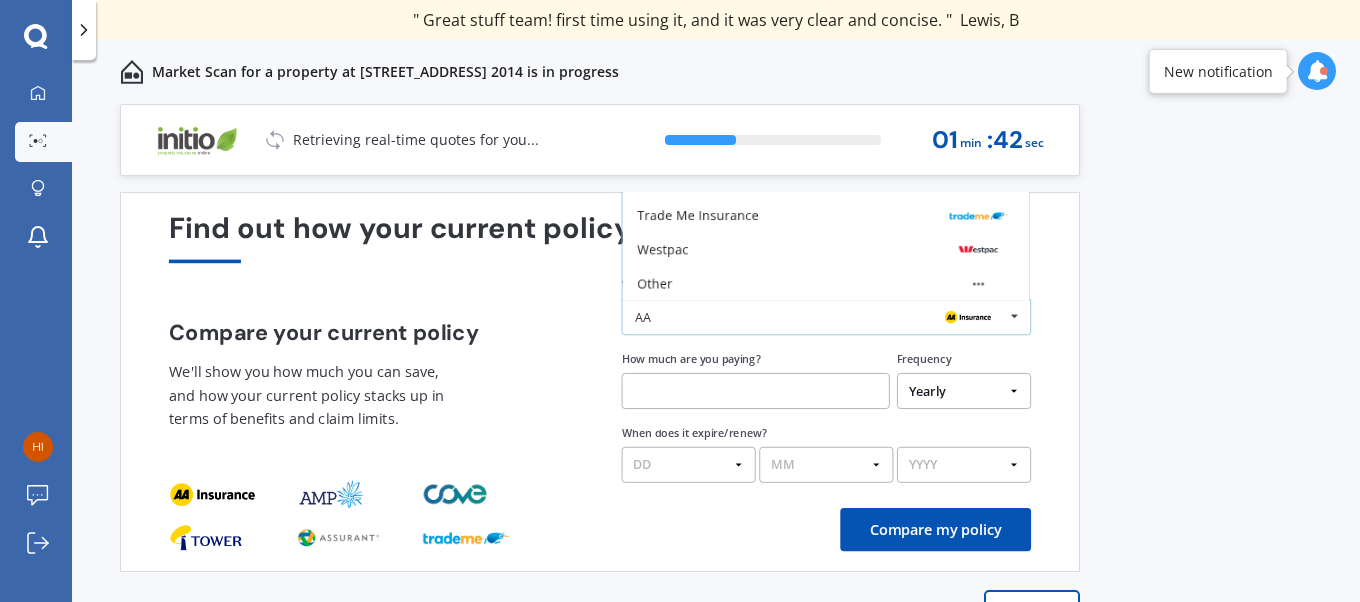 scroll, scrollTop: 0, scrollLeft: 0, axis: both 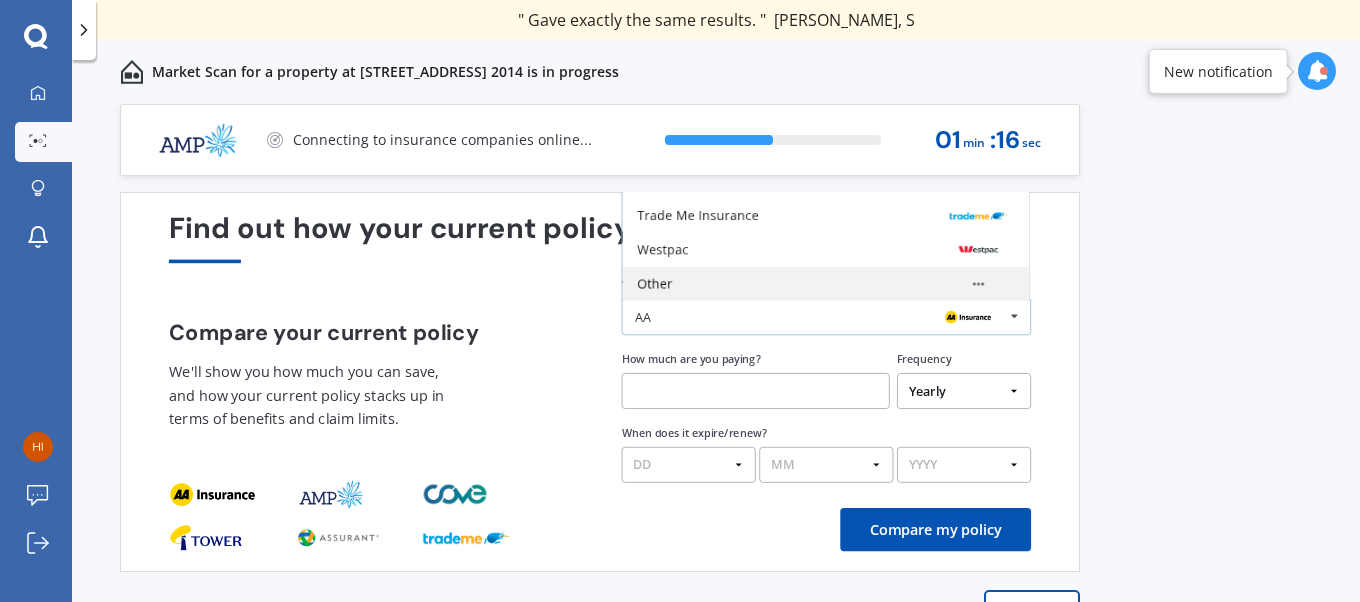 click at bounding box center (977, 284) 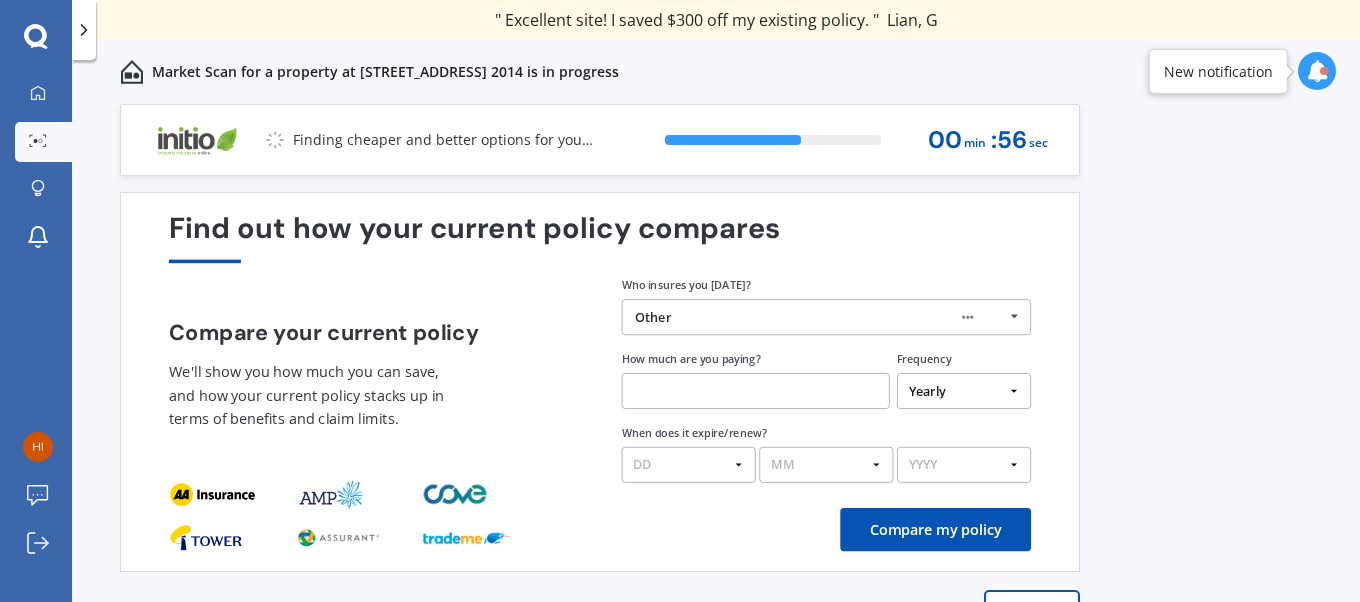 click at bounding box center [756, 391] 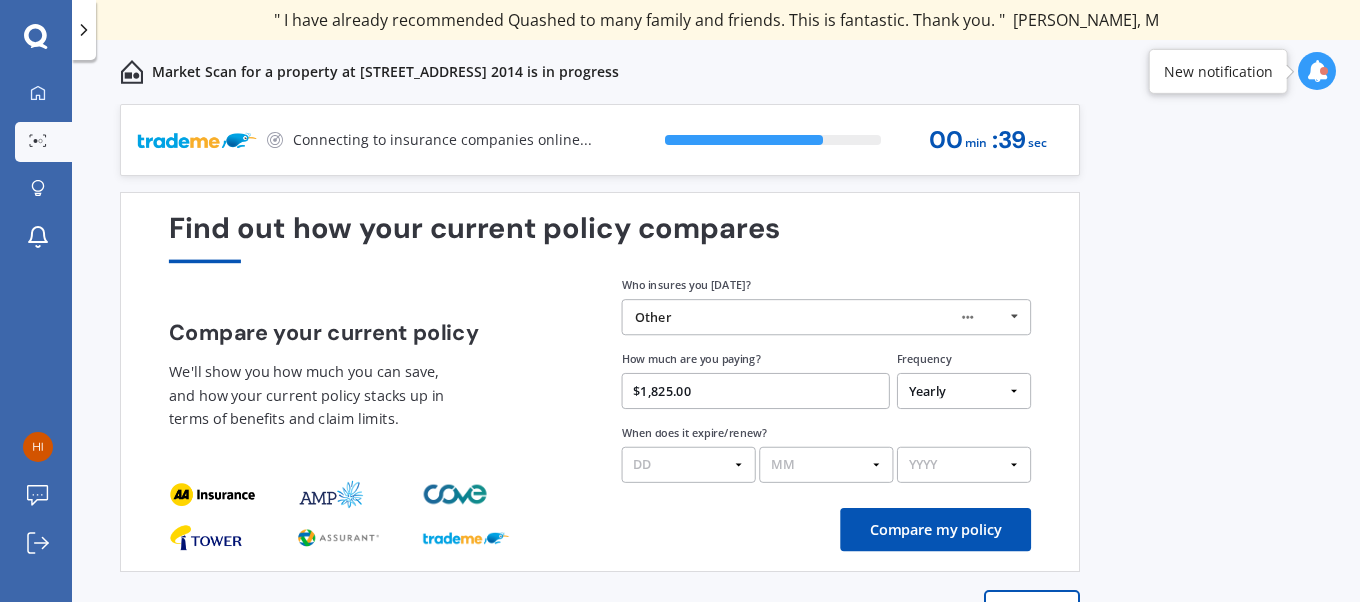 type on "$1,825.00" 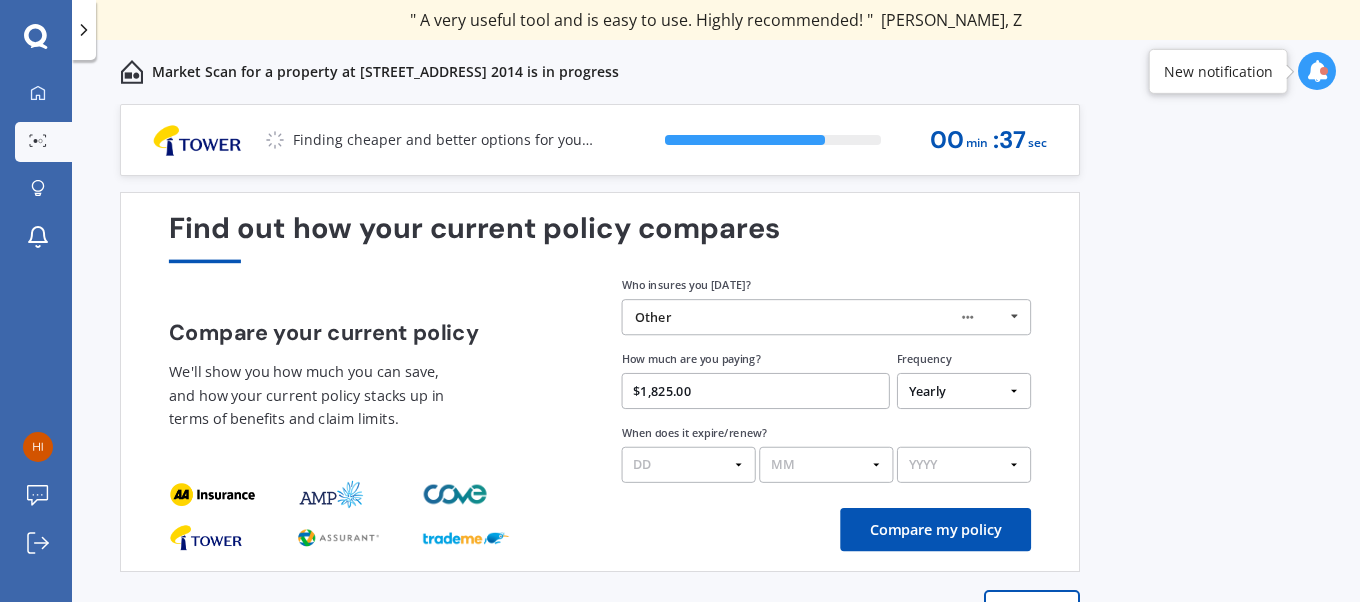 select on "06" 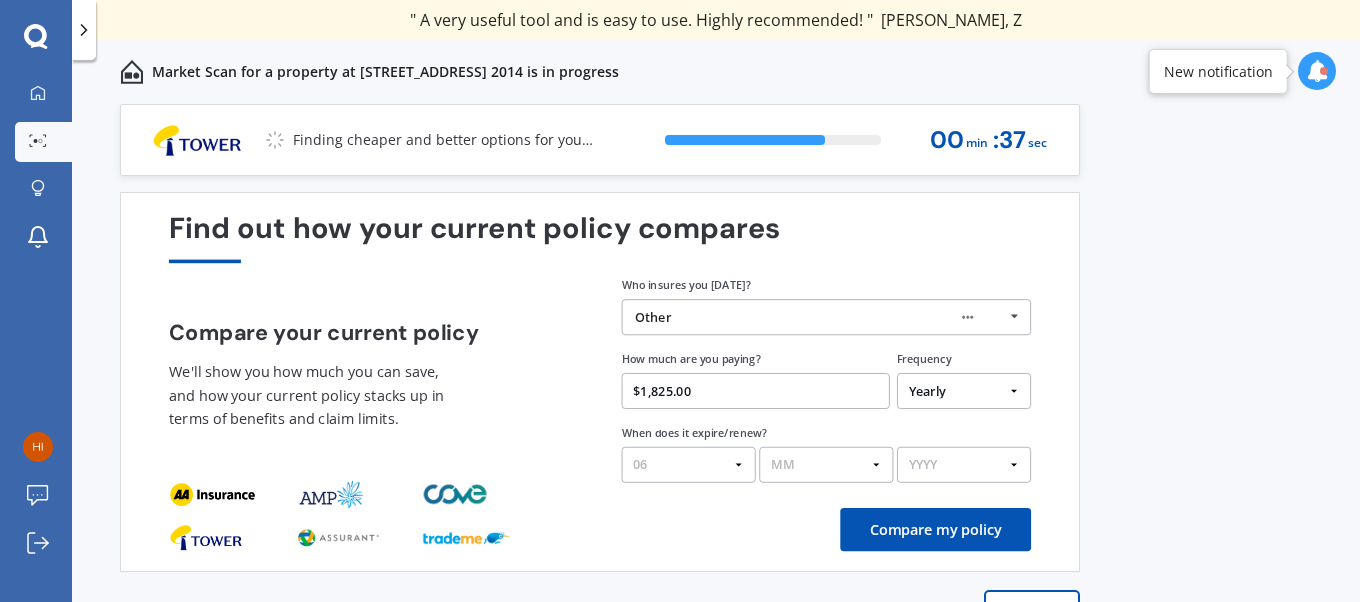 click on "DD 01 02 03 04 05 06 07 08 09 10 11 12 13 14 15 16 17 18 19 20 21 22 23 24 25 26 27 28 29 30 31" at bounding box center [689, 465] 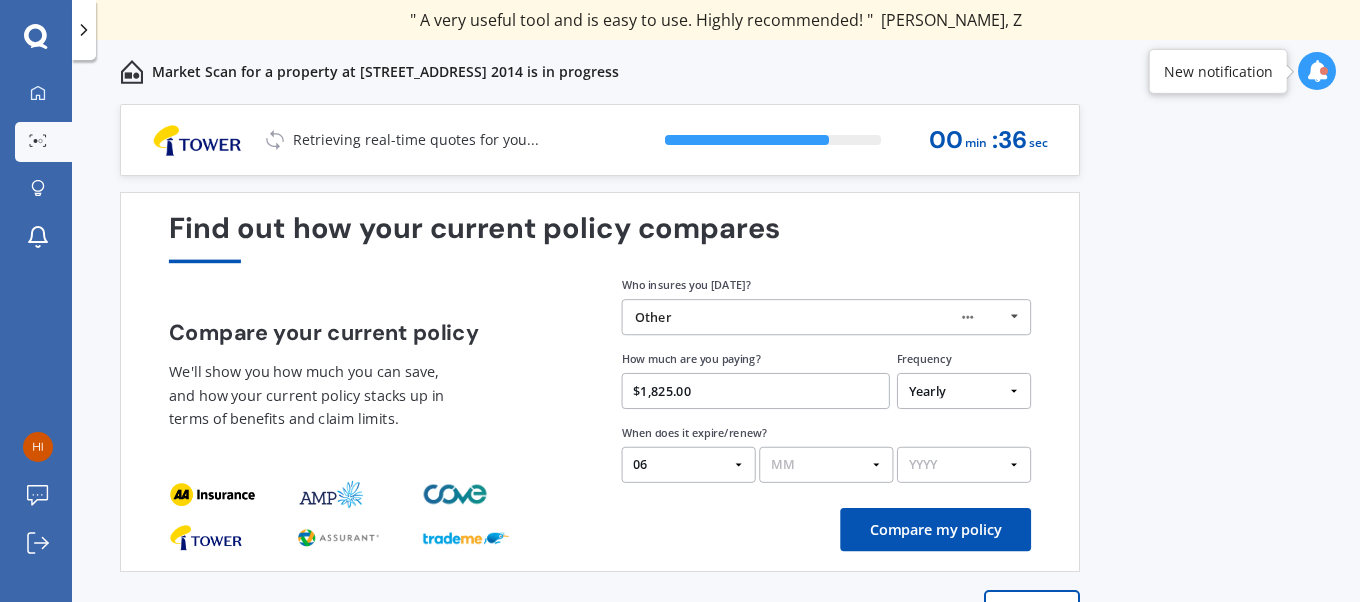 click on "MM 01 02 03 04 05 06 07 08 09 10 11 12" at bounding box center [826, 465] 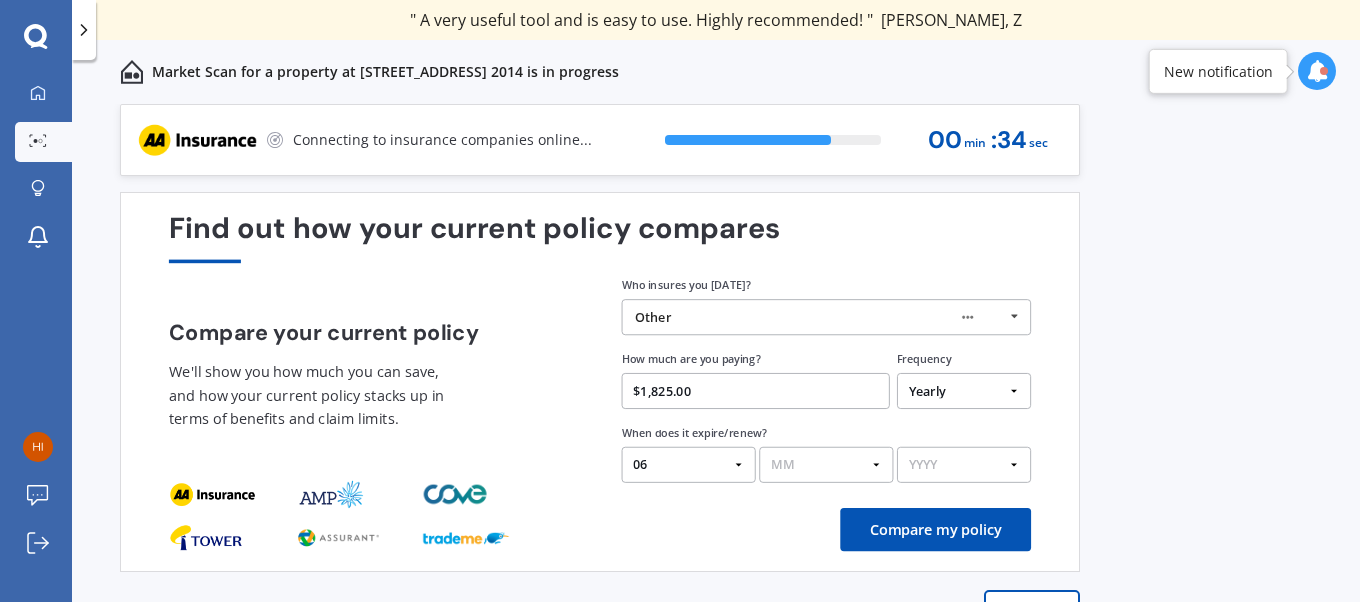 select on "08" 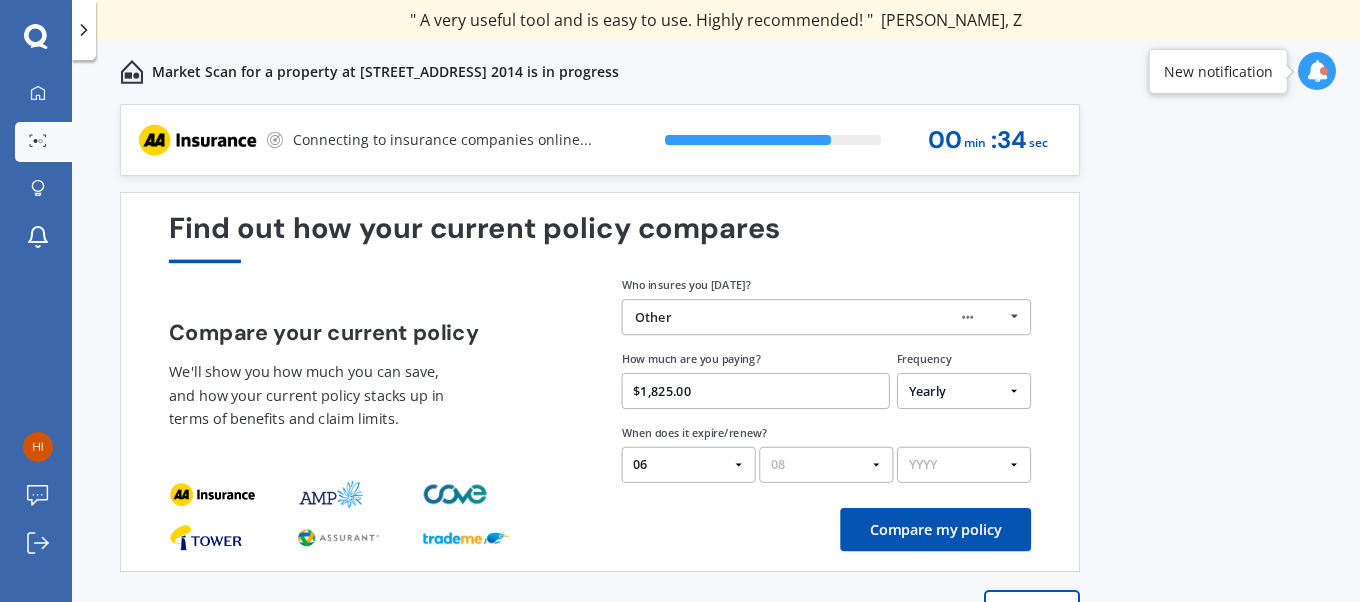 click on "MM 01 02 03 04 05 06 07 08 09 10 11 12" at bounding box center [826, 465] 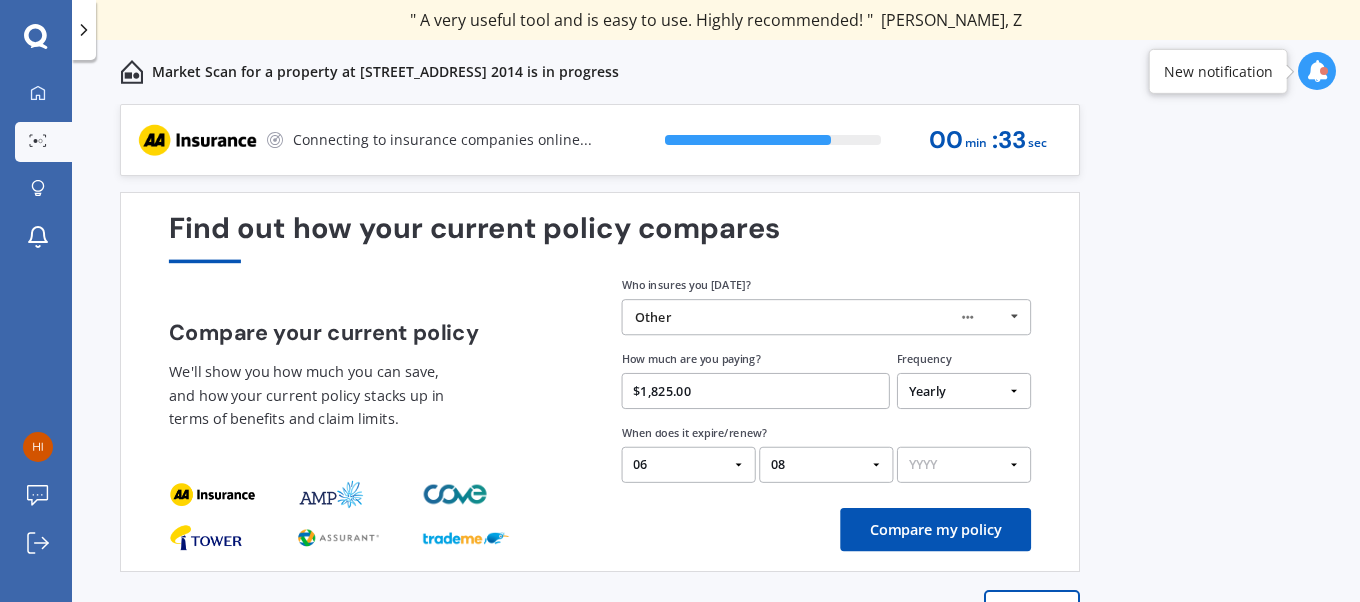 click on "YYYY 2026 2025 2024" at bounding box center [964, 465] 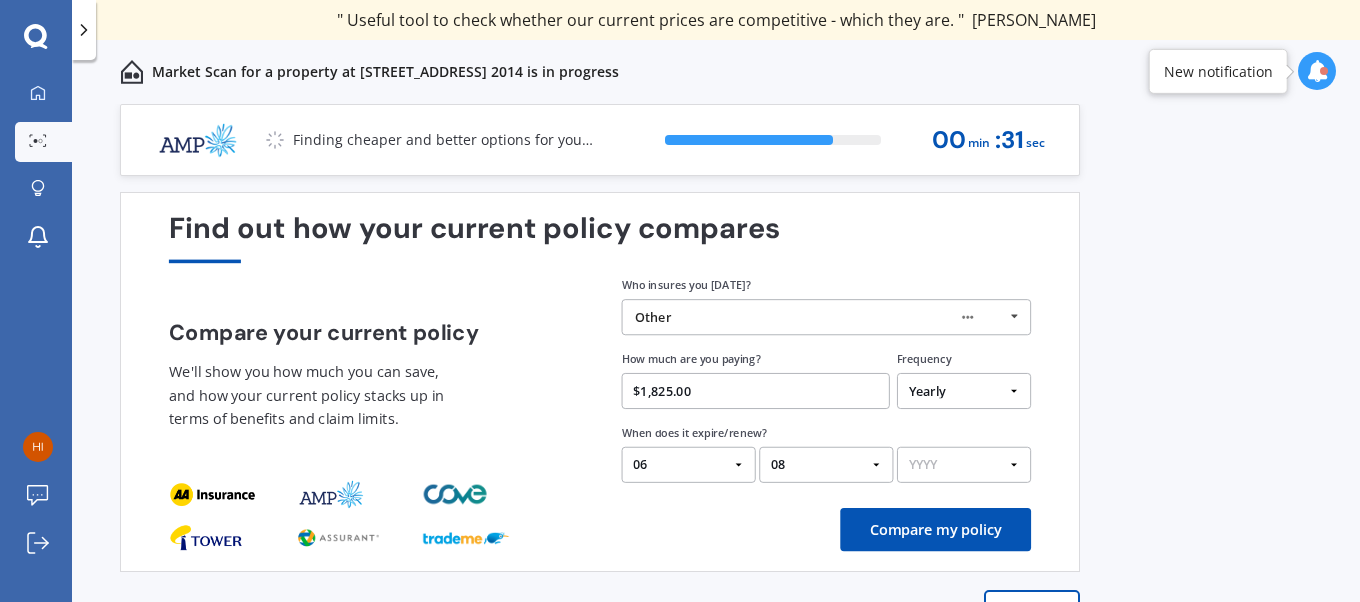 select on "2025" 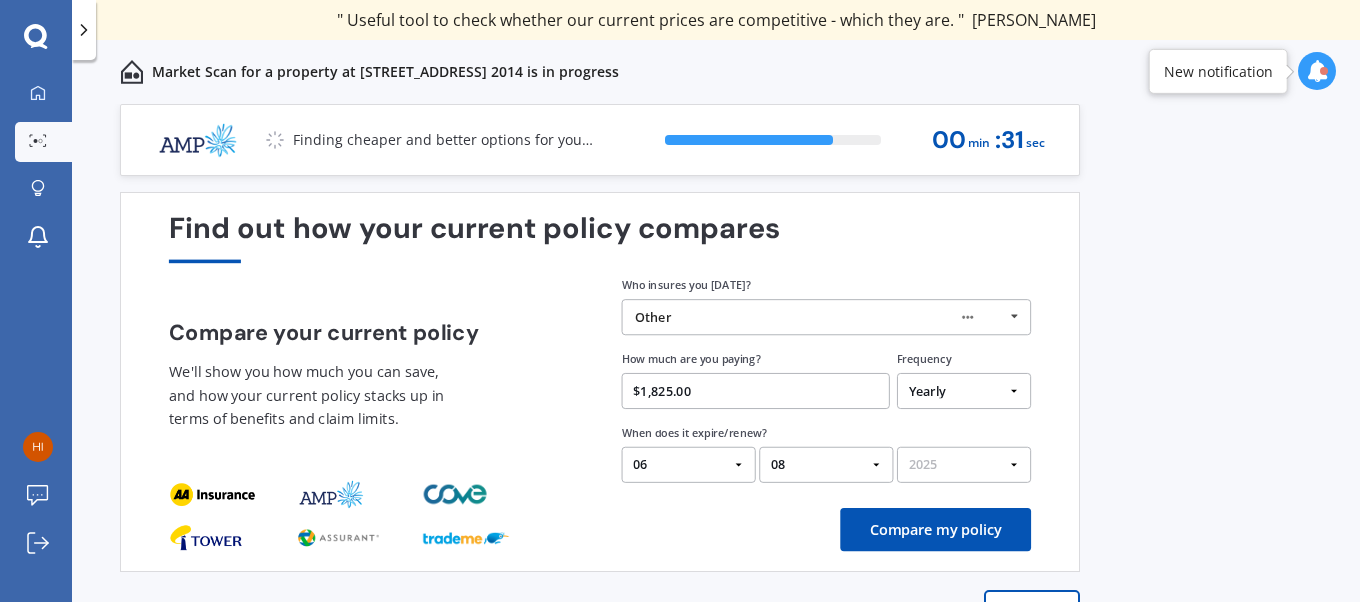 click on "YYYY 2026 2025 2024" at bounding box center [964, 465] 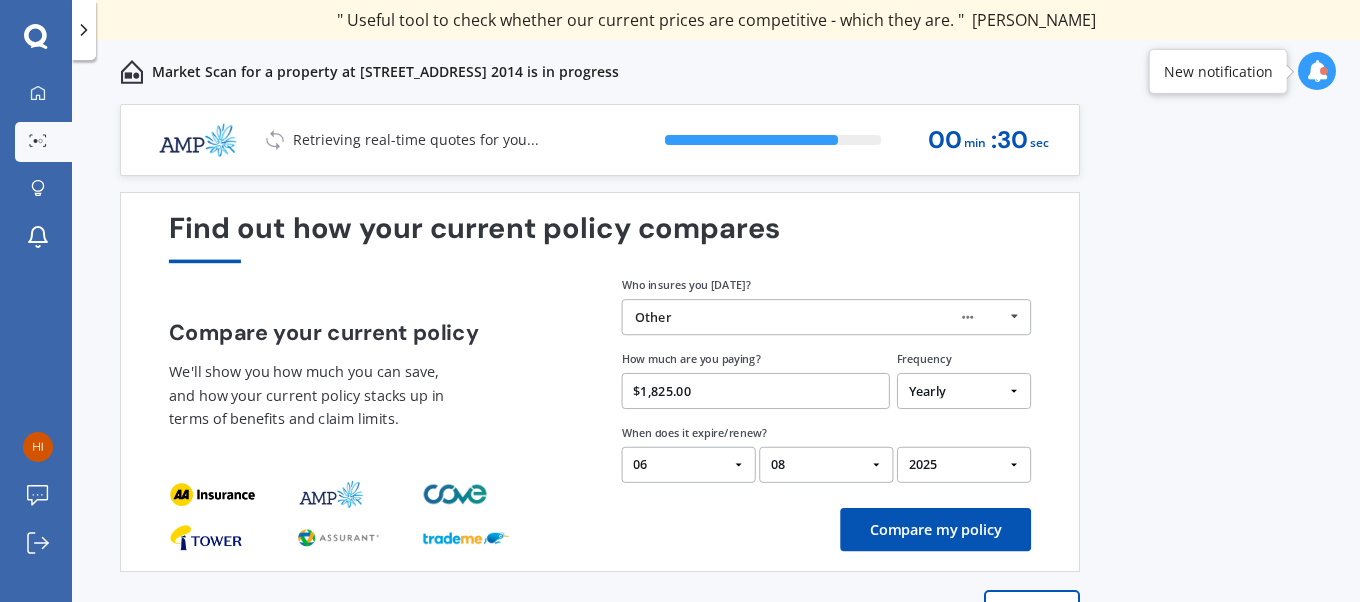 click on "Compare my policy" at bounding box center (935, 529) 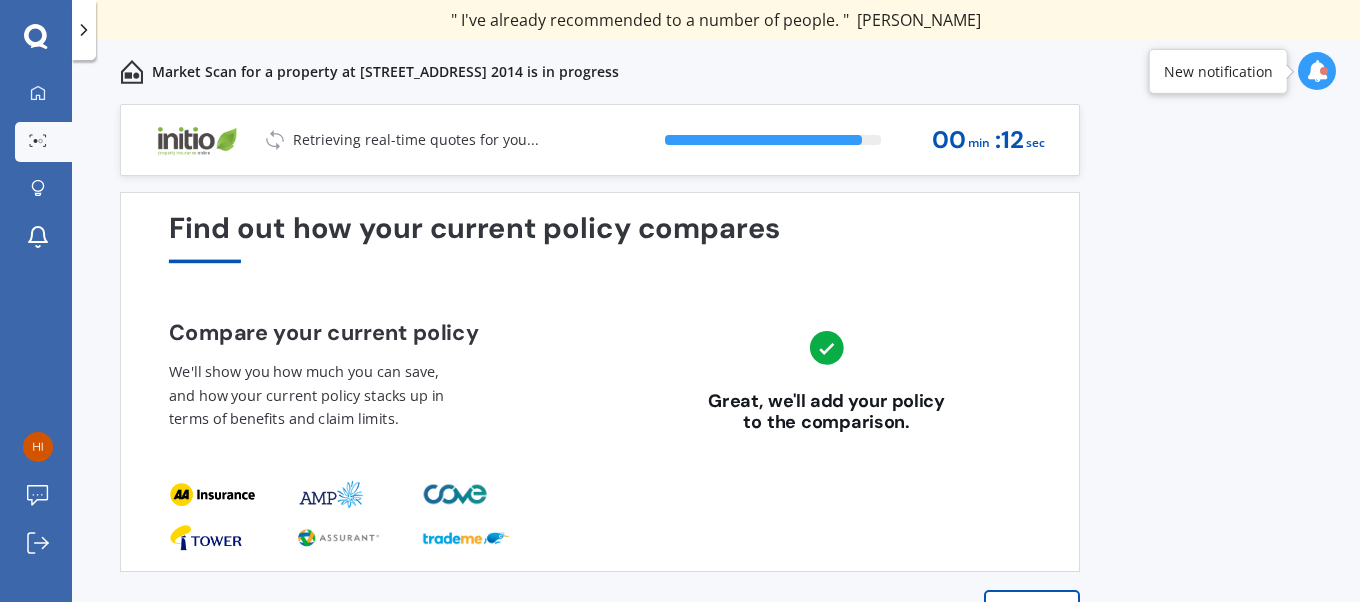 scroll, scrollTop: 47, scrollLeft: 0, axis: vertical 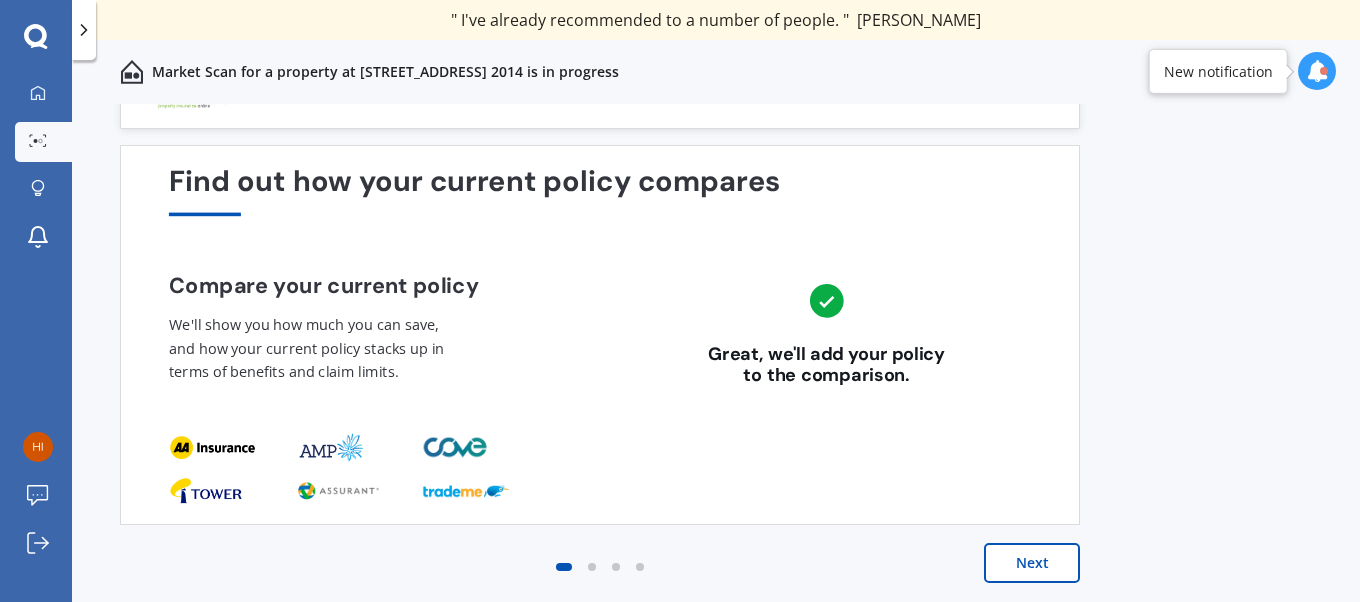 click on "Next" at bounding box center [1032, 563] 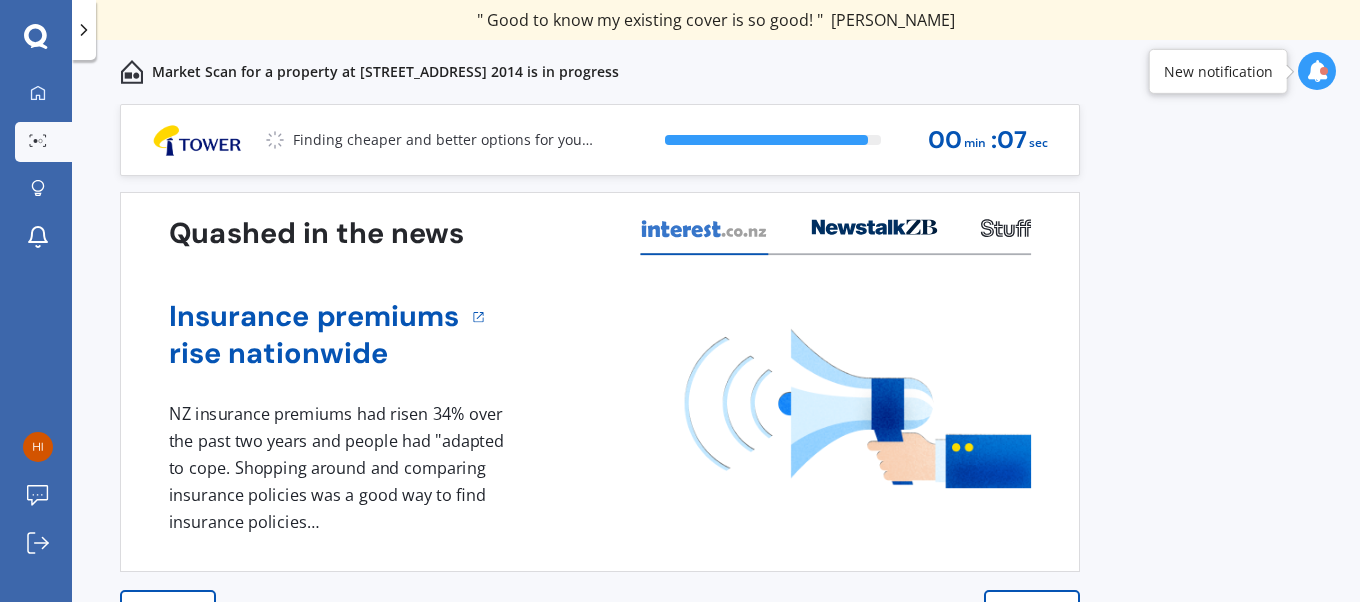 scroll, scrollTop: 47, scrollLeft: 0, axis: vertical 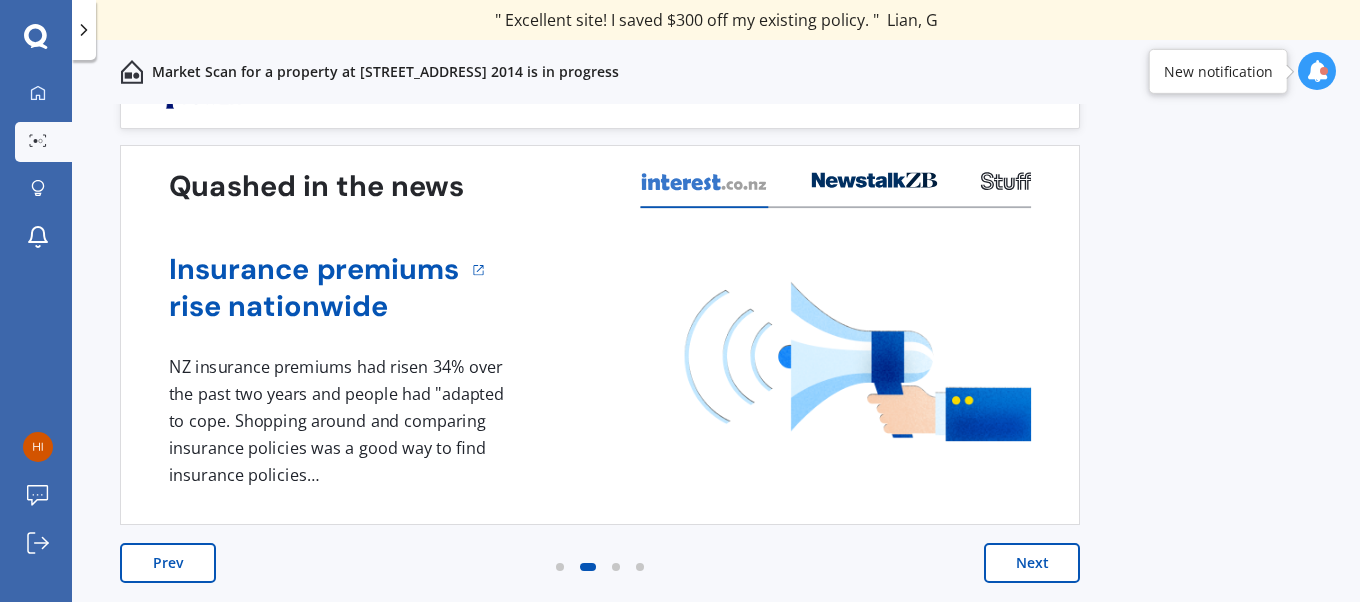 click on "Next" at bounding box center [1032, 563] 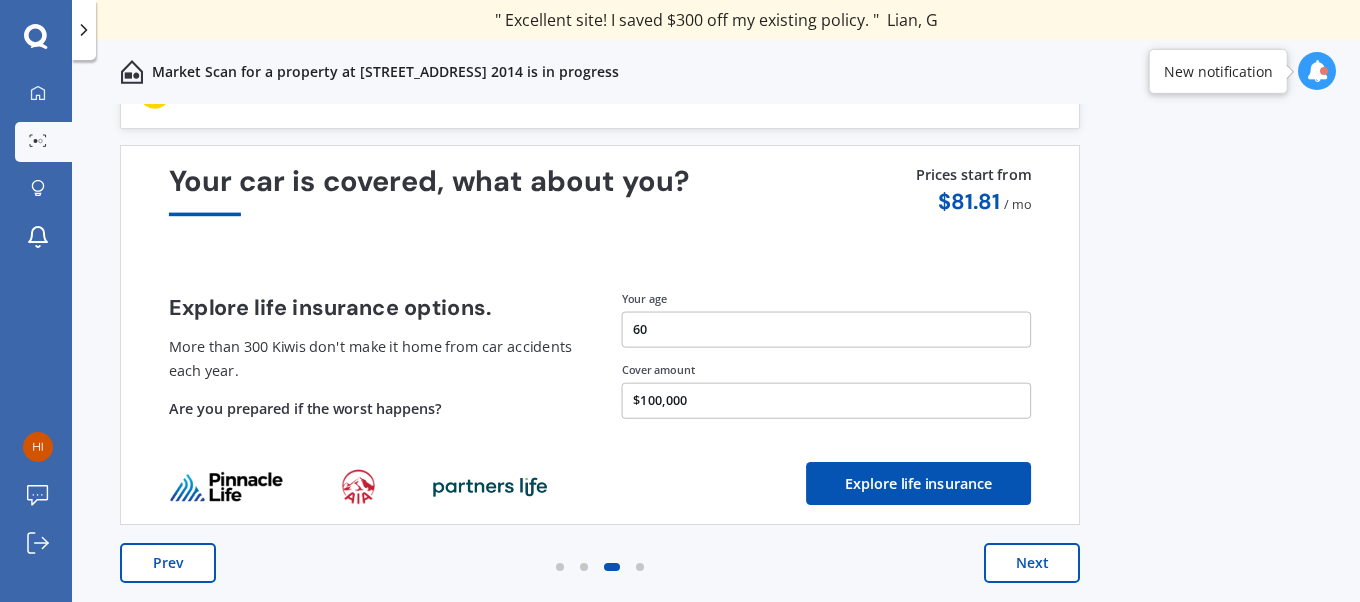 scroll, scrollTop: 0, scrollLeft: 0, axis: both 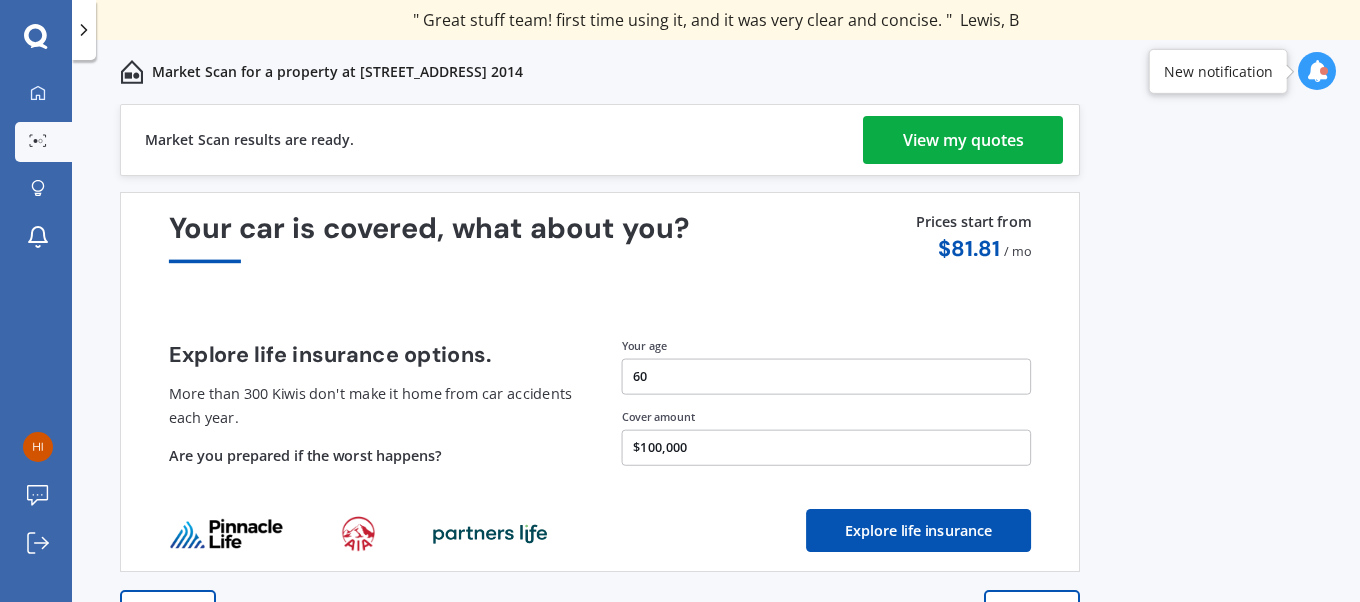 click on "View my quotes" at bounding box center (963, 140) 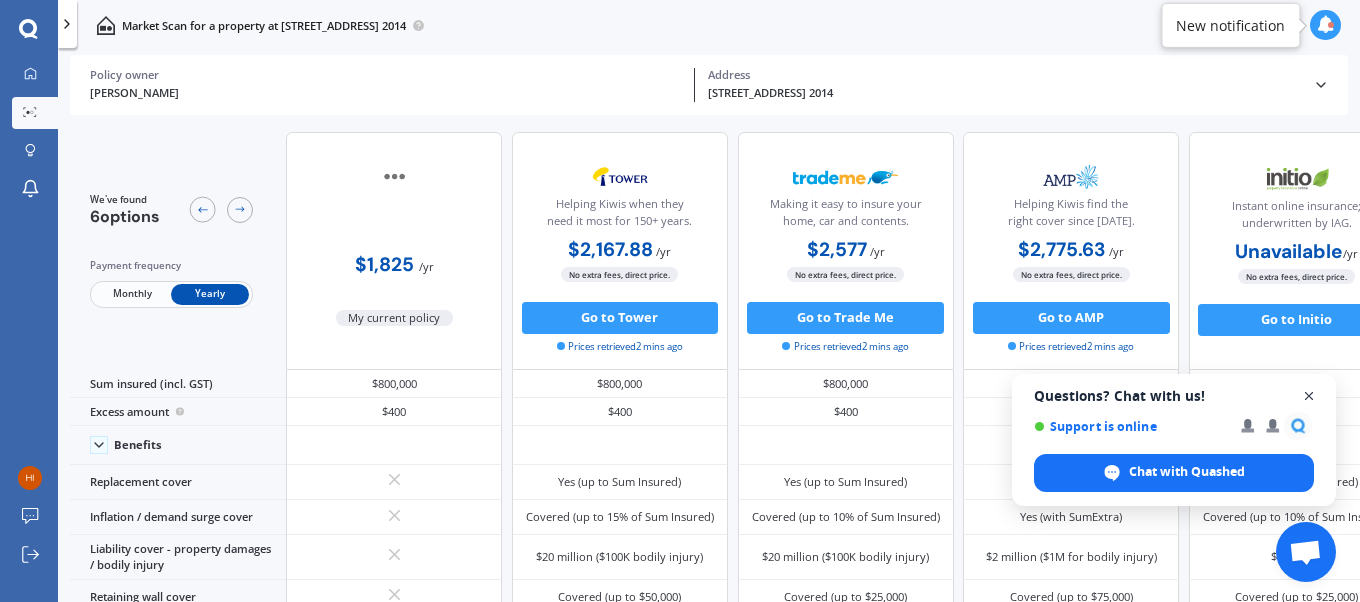 click at bounding box center [1309, 396] 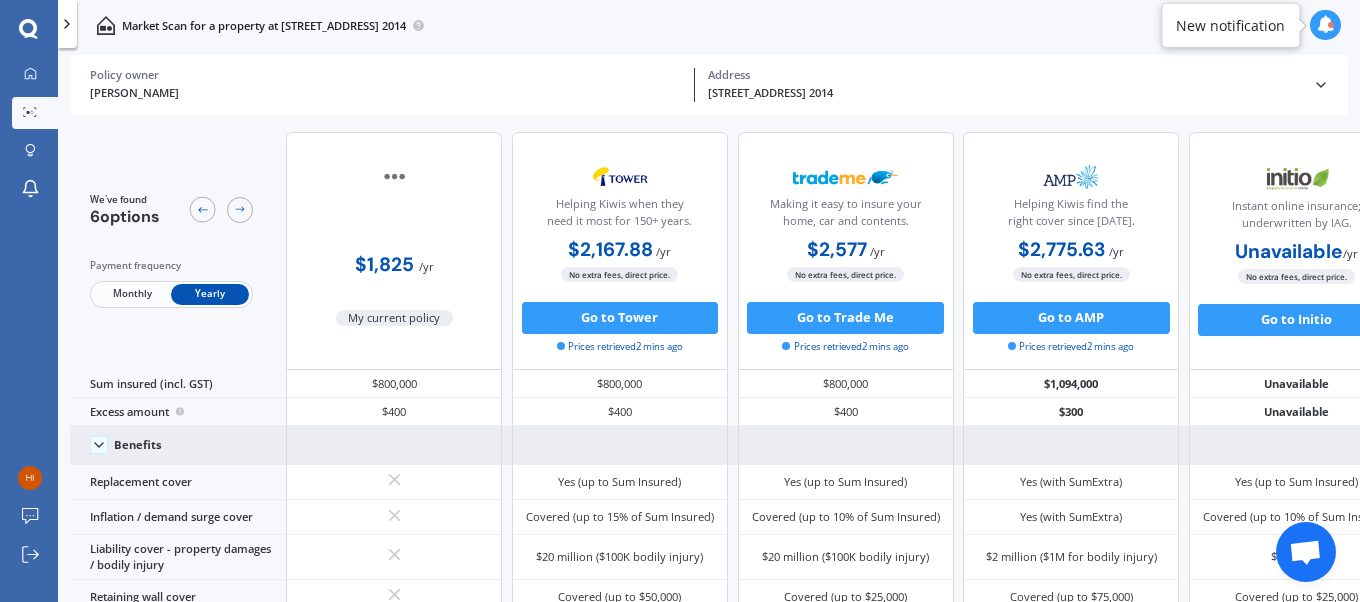 scroll, scrollTop: 1023, scrollLeft: 0, axis: vertical 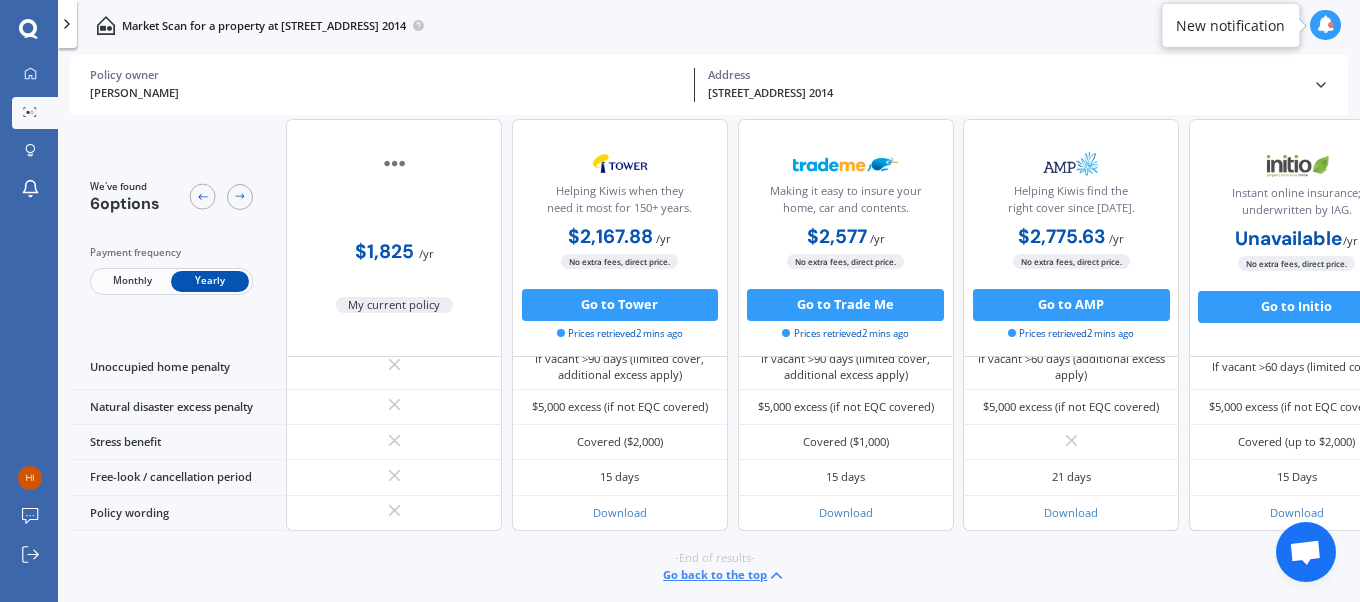 drag, startPoint x: 846, startPoint y: 595, endPoint x: 923, endPoint y: 591, distance: 77.10383 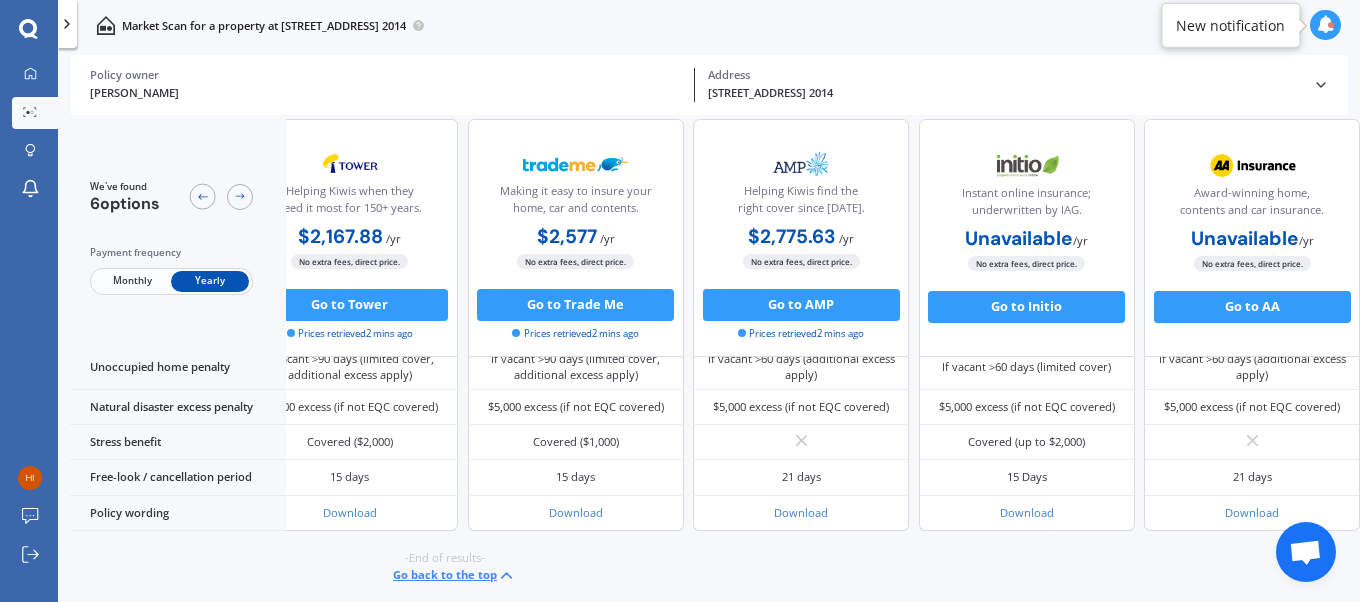 click on "We've found 6  options Payment frequency Monthly Yearly $1,825   /  yr My current policy Helping Kiwis when they need it most for 150+ years. $2,167.88   /  yr $2,167.88   /  yr $191.93   /  mo No extra fees, direct price. Go to Tower Prices retrieved  2 mins ago Making it easy to insure your home, car and contents. $2,577   /  yr $2,577   /  yr $228   /  mo No extra fees, direct price. Go to Trade Me Prices retrieved  2 mins ago Helping Kiwis find the right cover since [DATE]. $2,775.63   /  yr $2,775.63   /  yr $248.68   /  mo No extra fees, direct price. Go to AMP Prices retrieved  2 mins ago Instant online insurance; underwritten by IAG. Unavailable /  yr Unavailable   /  yr Unavailable   /  mo No extra fees, direct price. Go to Initio Award-winning home, contents and car insurance. Unavailable /  yr Unavailable   /  yr Unavailable   /  mo No extra fees, direct price. Go to AA Sum insured (incl. GST) $800,000 $800,000 $800,000 $1,094,000 Unavailable Unavailable Excess amount $400 $400 $400 $300 Unavailable" at bounding box center (715, 362) 